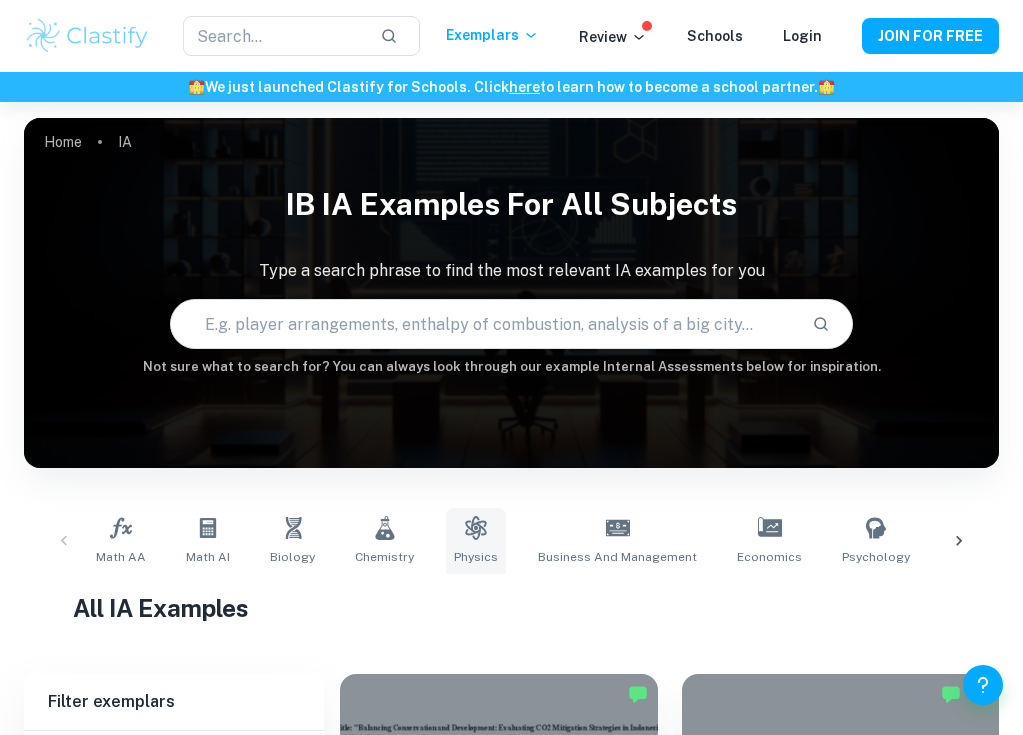 scroll, scrollTop: 115, scrollLeft: 0, axis: vertical 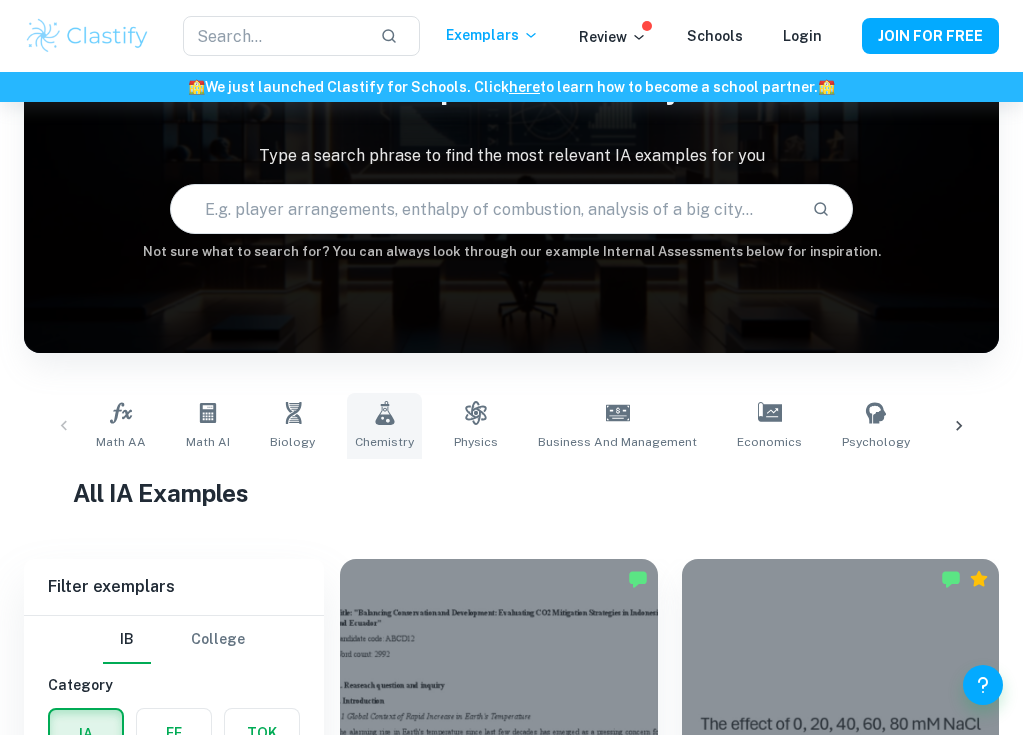 click on "Chemistry" at bounding box center [384, 442] 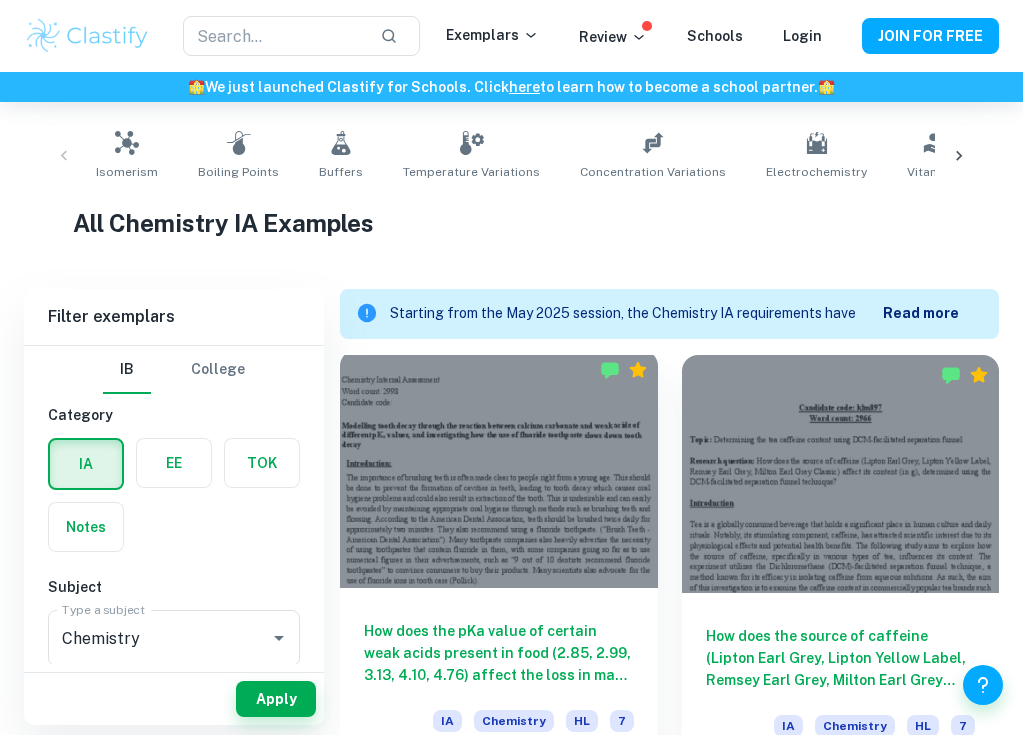 scroll, scrollTop: 385, scrollLeft: 0, axis: vertical 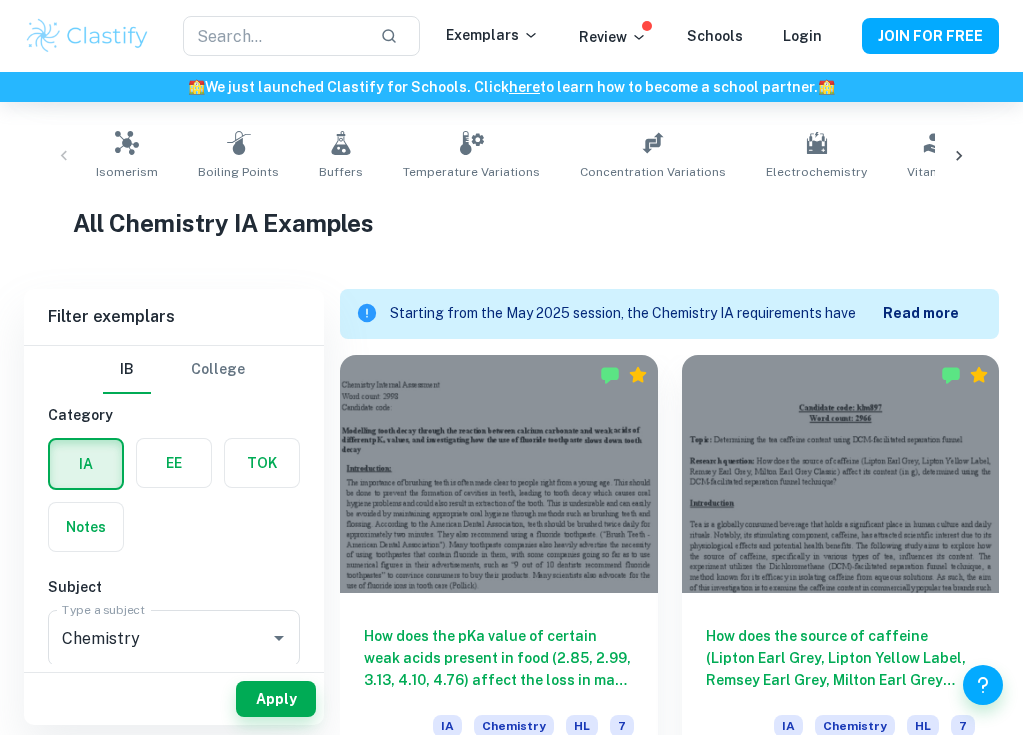 click on "Read more" at bounding box center [921, 313] 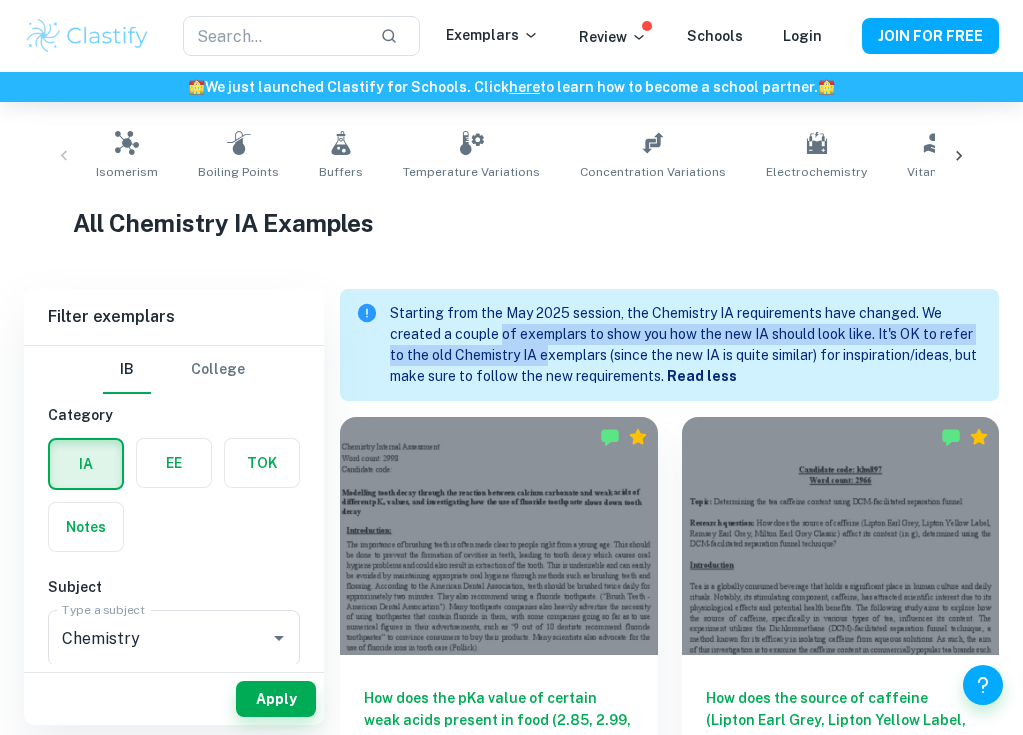 drag, startPoint x: 504, startPoint y: 338, endPoint x: 553, endPoint y: 342, distance: 49.162994 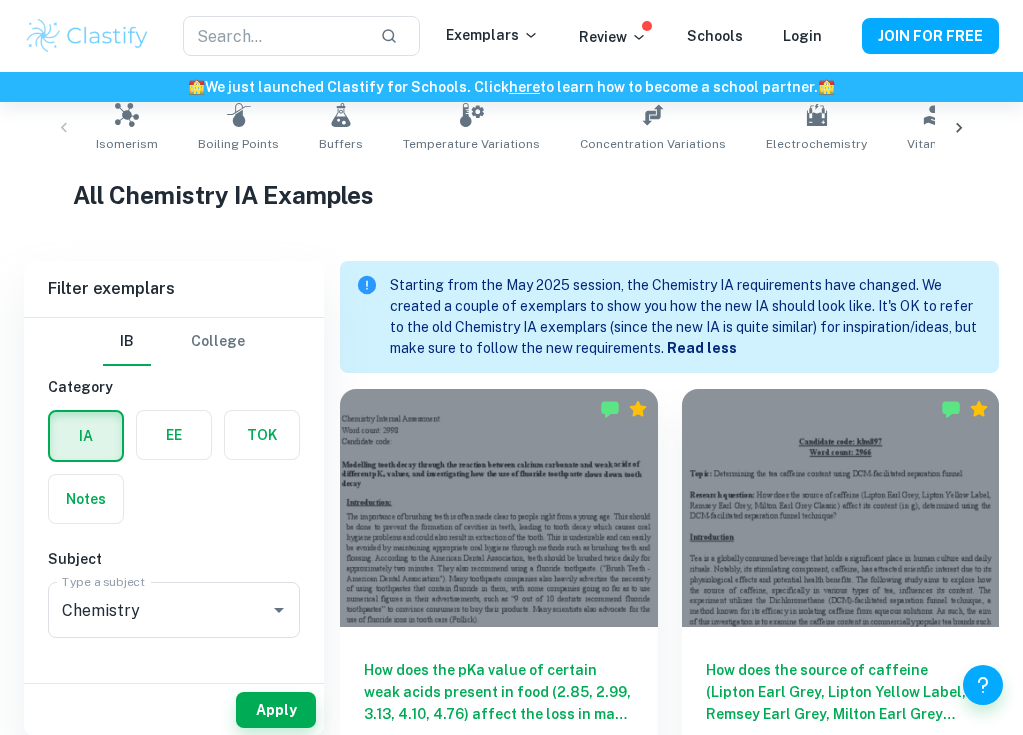 scroll, scrollTop: 428, scrollLeft: 0, axis: vertical 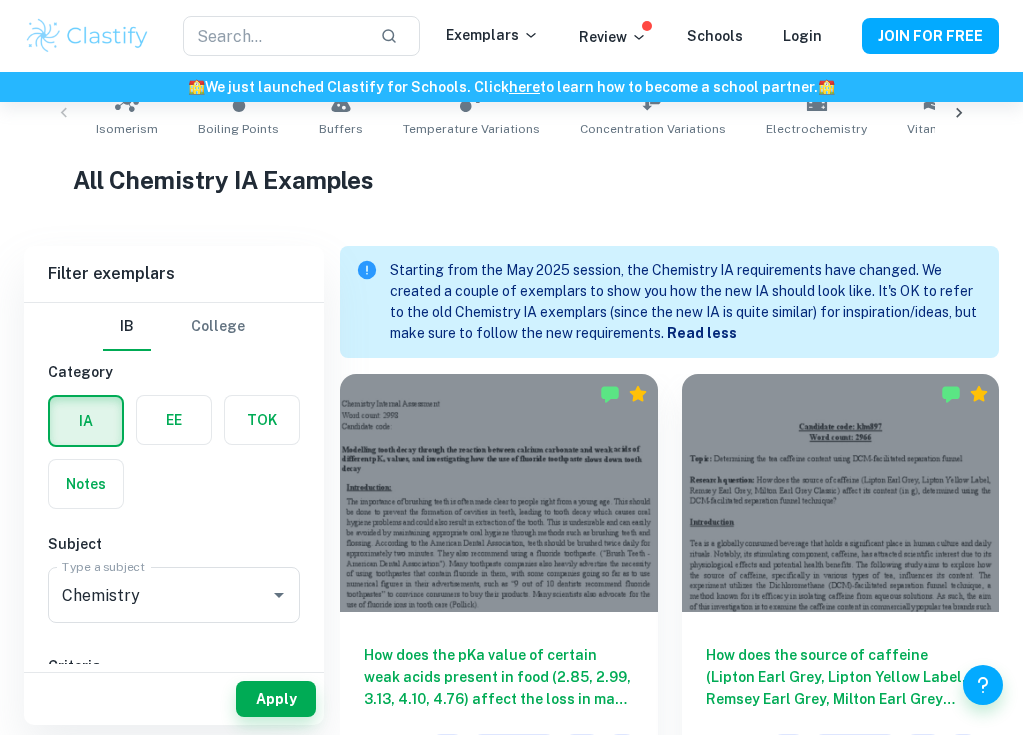 click on "Starting from the May 2025 session, the Chemistry IA requirements have changed.
We created a couple of exemplars to show you how the new IA should look like.
It's OK to refer to the old Chemistry IA exemplars (since the new IA is quite similar) for inspiration/ideas,
but make sure to follow the new requirements.   Read less" at bounding box center [686, 302] 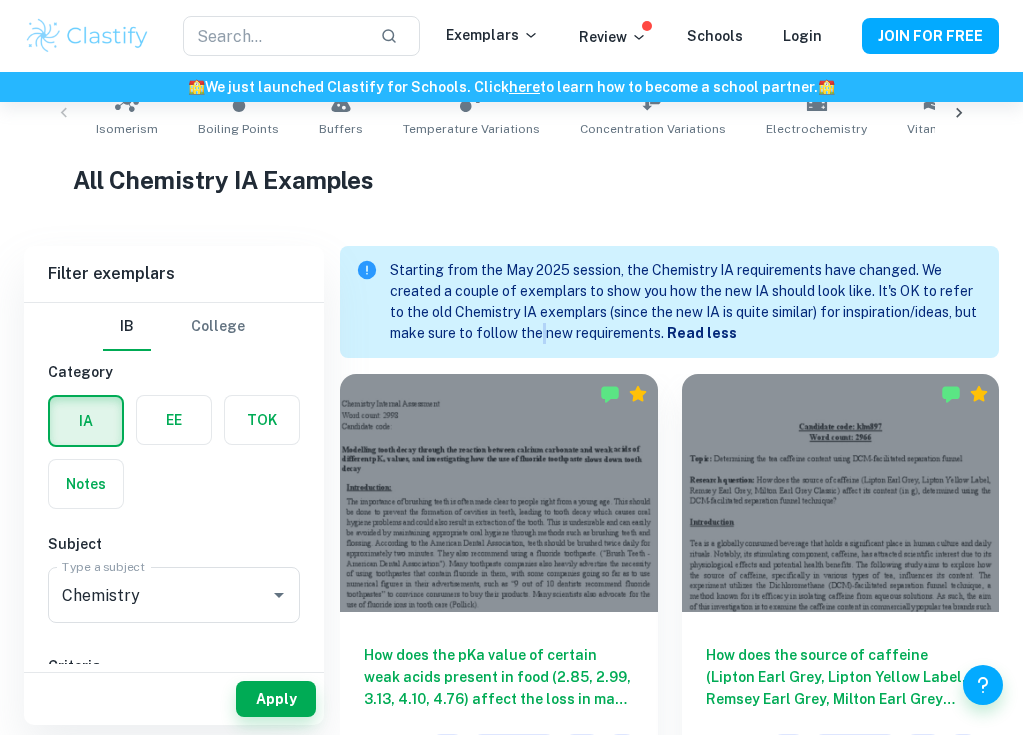 click on "Starting from the May 2025 session, the Chemistry IA requirements have changed.
We created a couple of exemplars to show you how the new IA should look like.
It's OK to refer to the old Chemistry IA exemplars (since the new IA is quite similar) for inspiration/ideas,
but make sure to follow the new requirements.   Read less" at bounding box center (686, 302) 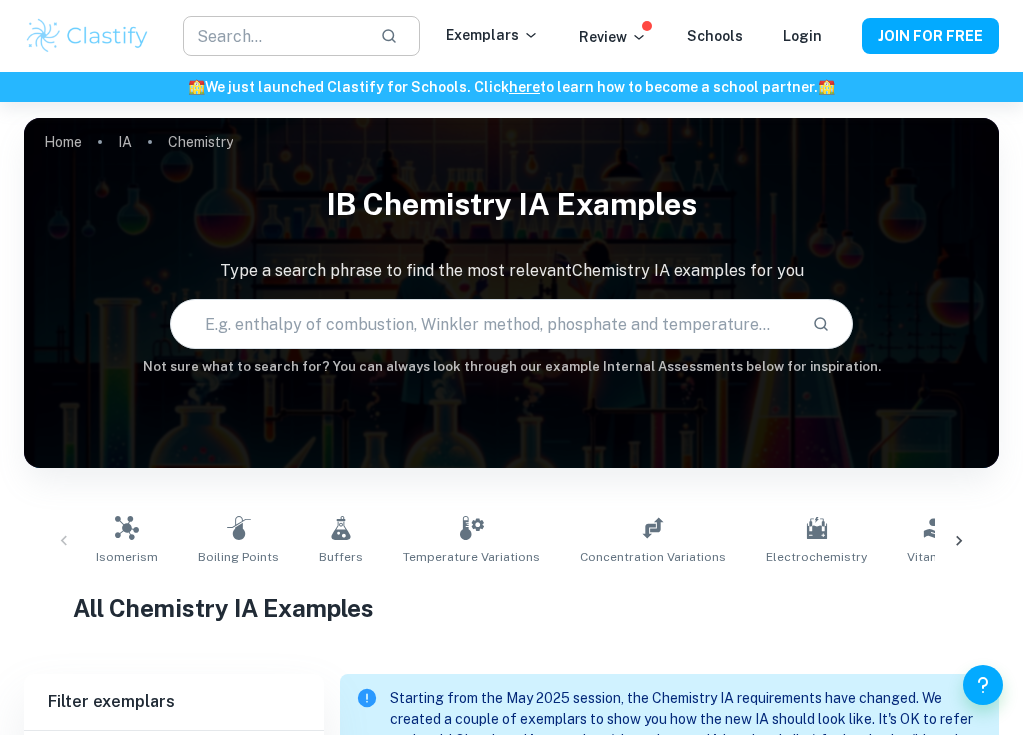 scroll, scrollTop: 0, scrollLeft: 0, axis: both 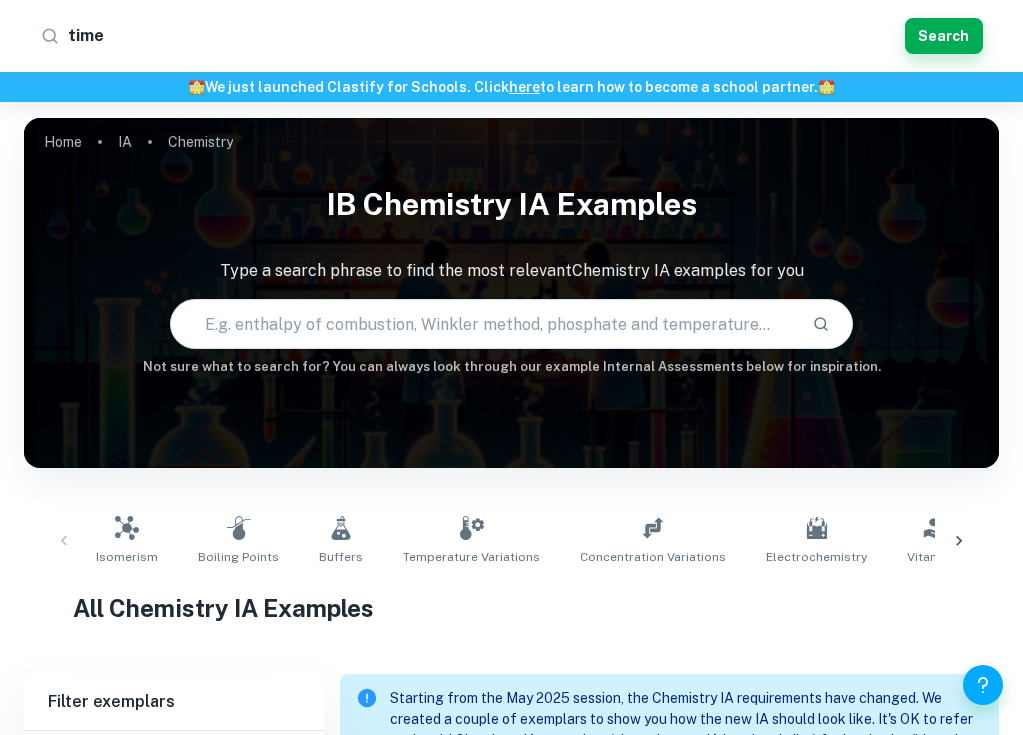 type on "time" 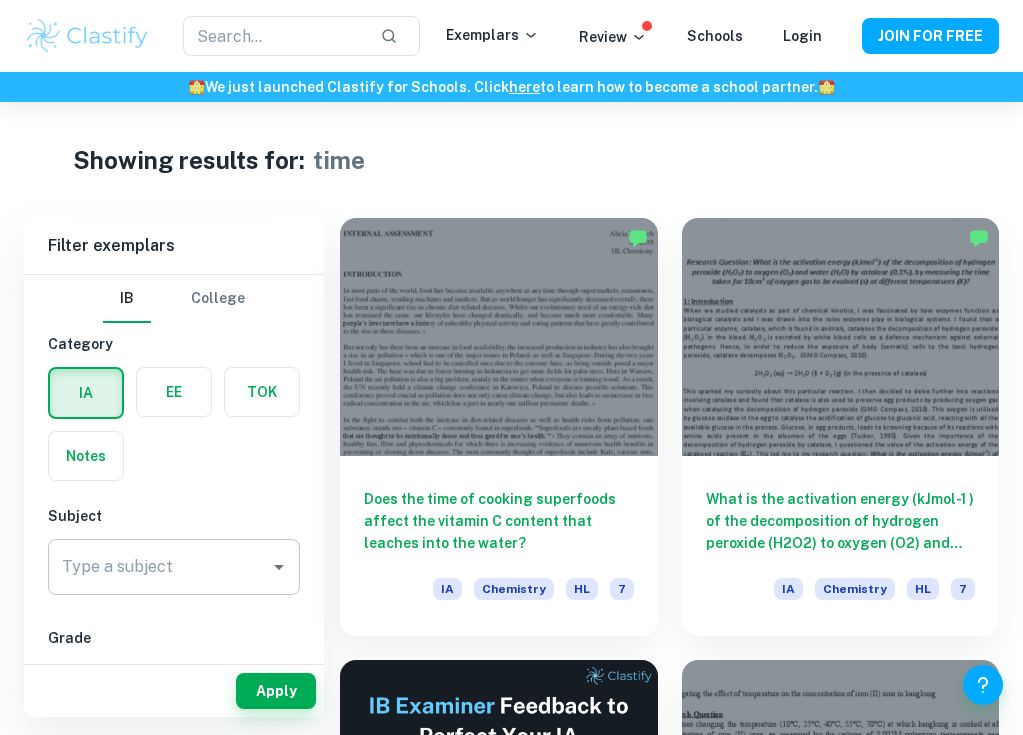 click on "Type a subject" at bounding box center [174, 567] 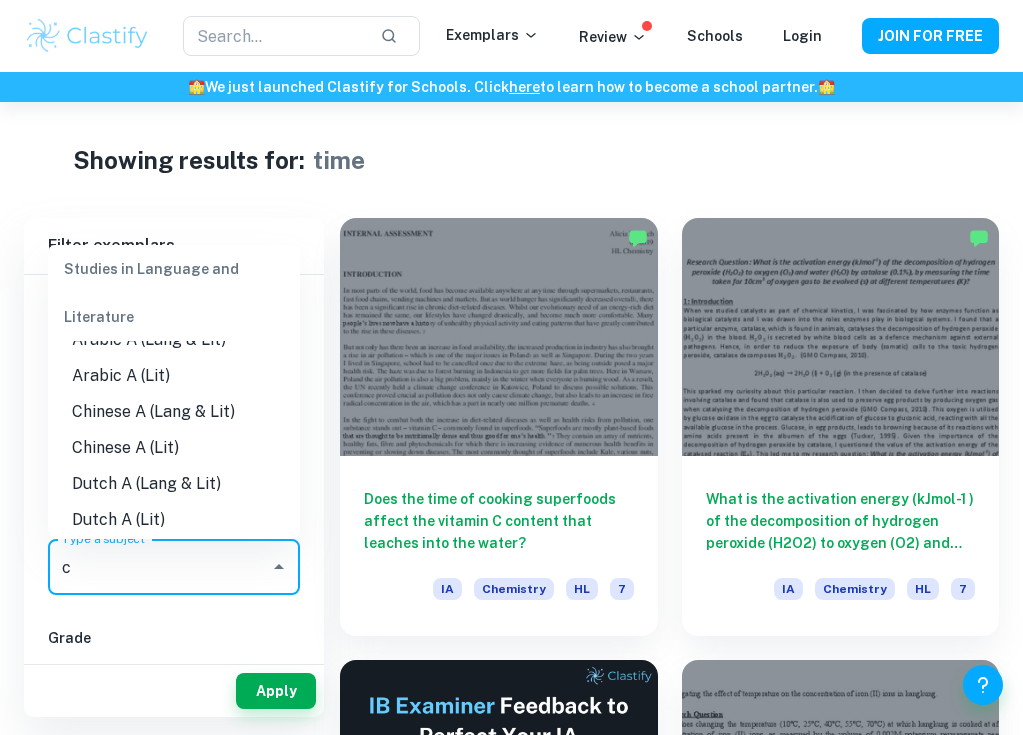 scroll, scrollTop: 0, scrollLeft: 0, axis: both 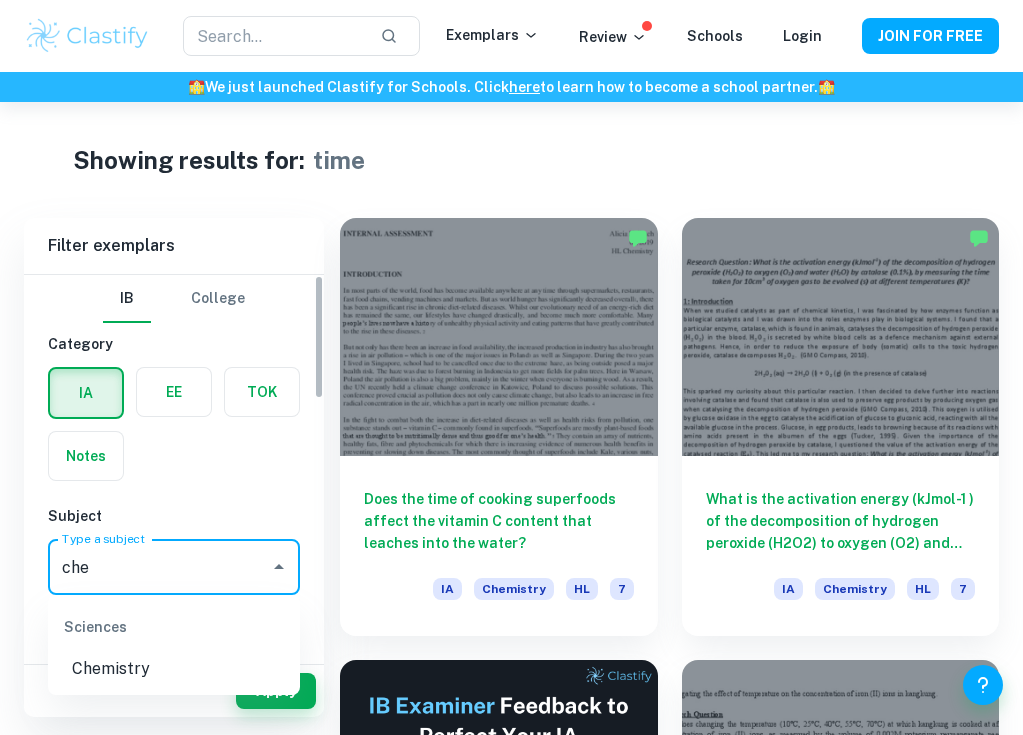 click on "Chemistry" at bounding box center (174, 669) 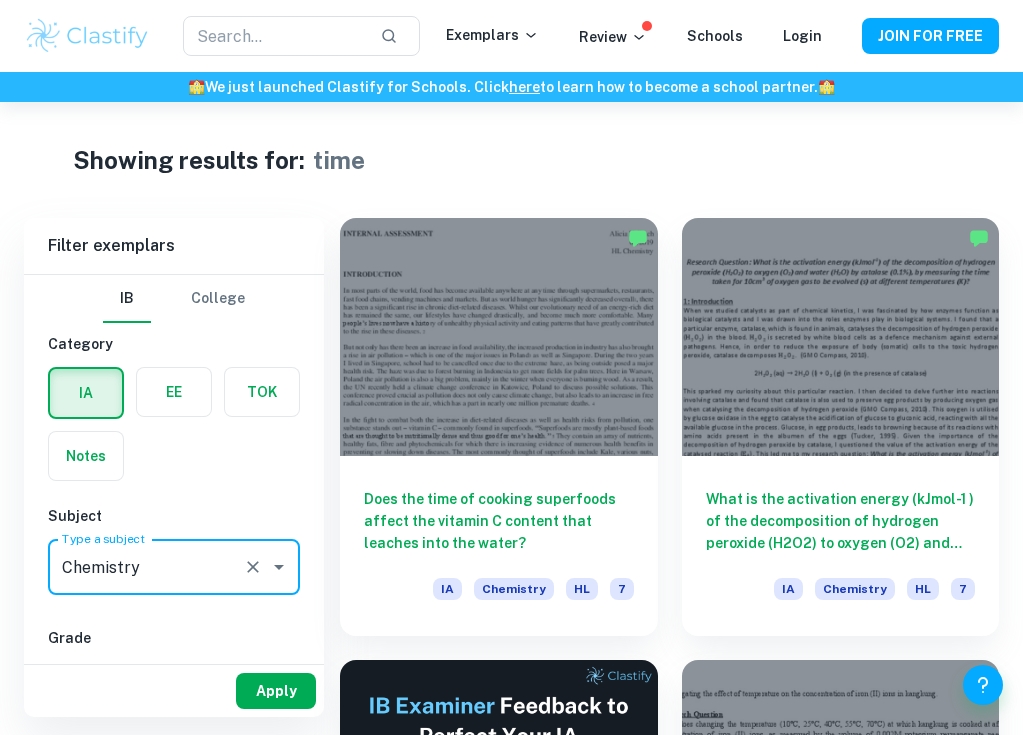 click on "Apply" at bounding box center (276, 691) 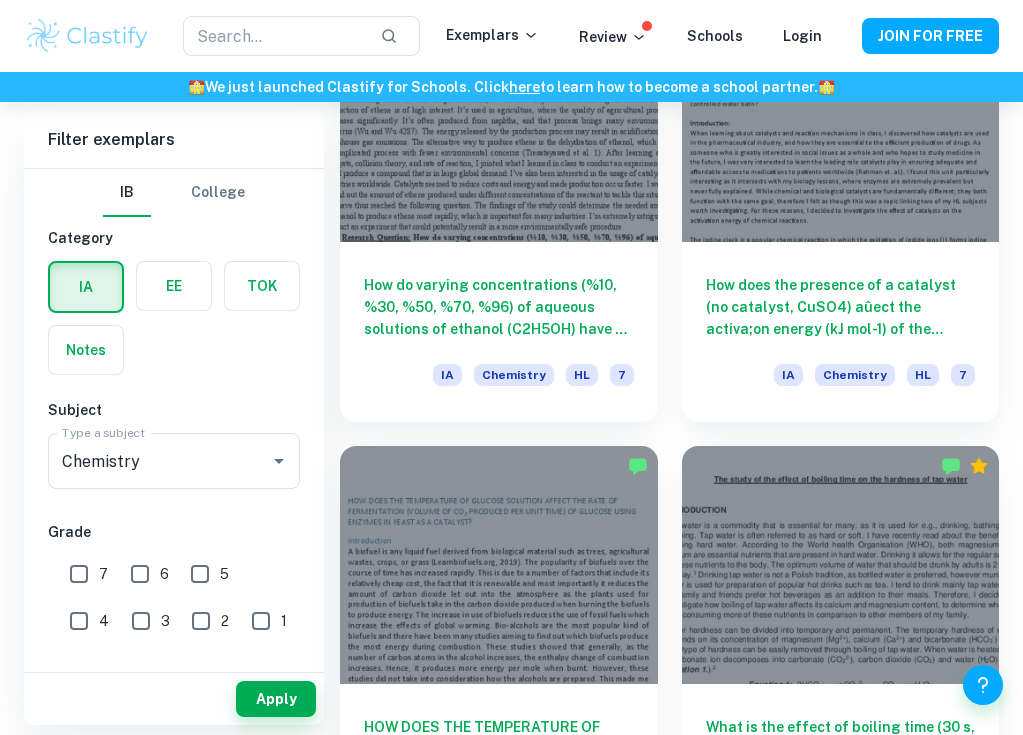 scroll, scrollTop: 3335, scrollLeft: 0, axis: vertical 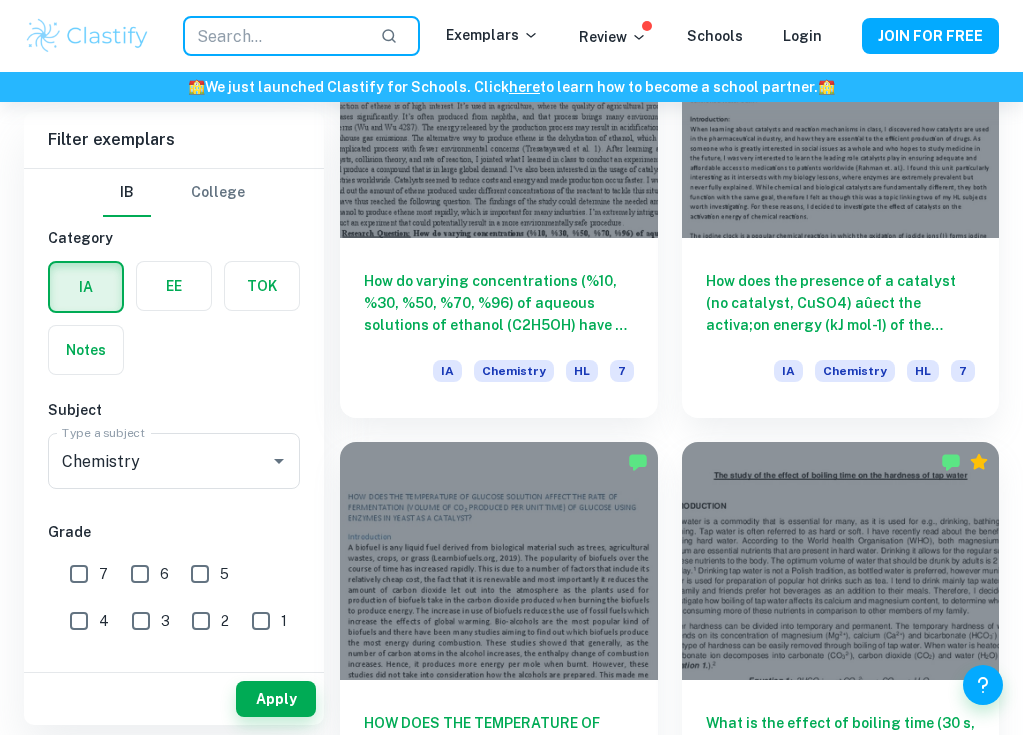 click at bounding box center (273, 36) 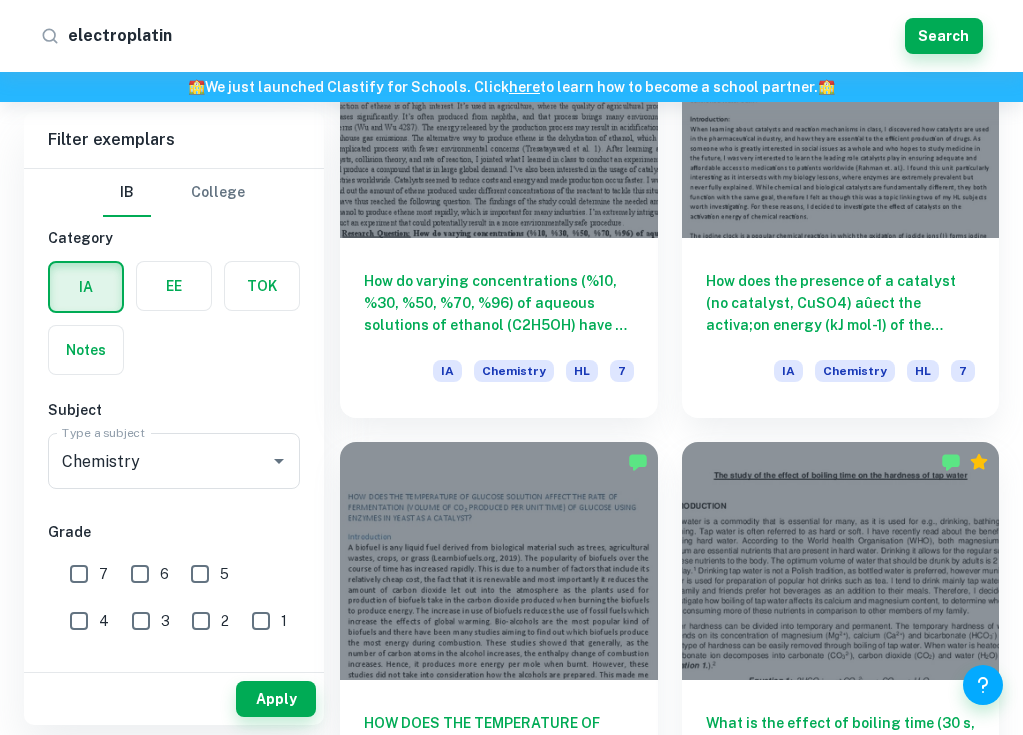 type on "electroplating" 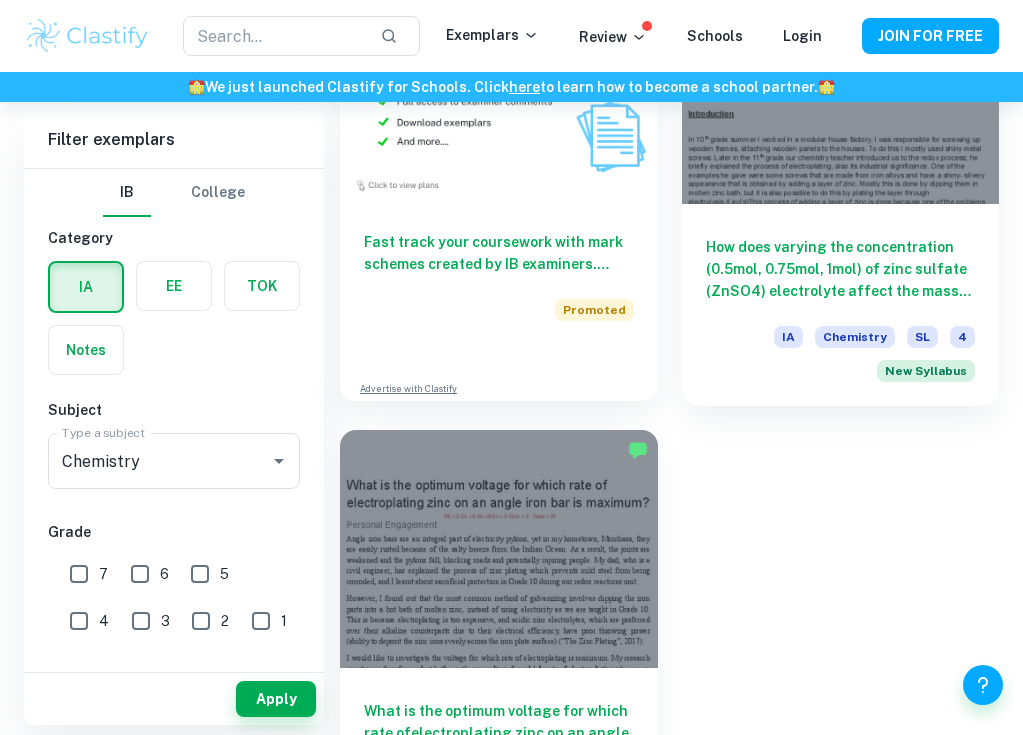 scroll, scrollTop: 1601, scrollLeft: 0, axis: vertical 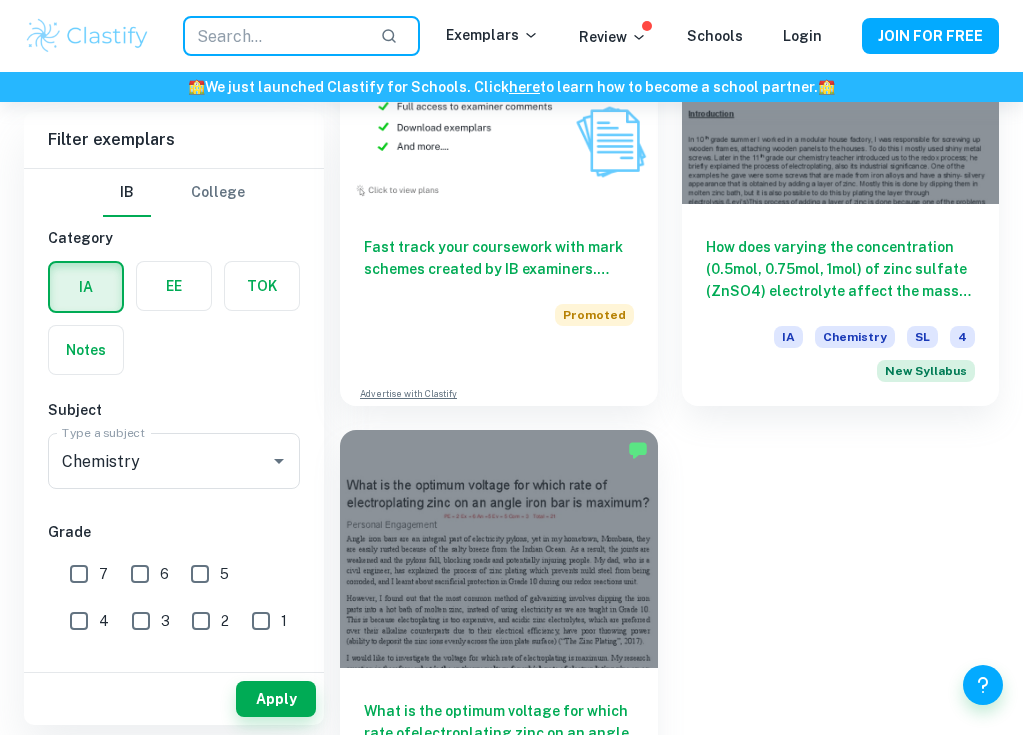 click at bounding box center [273, 36] 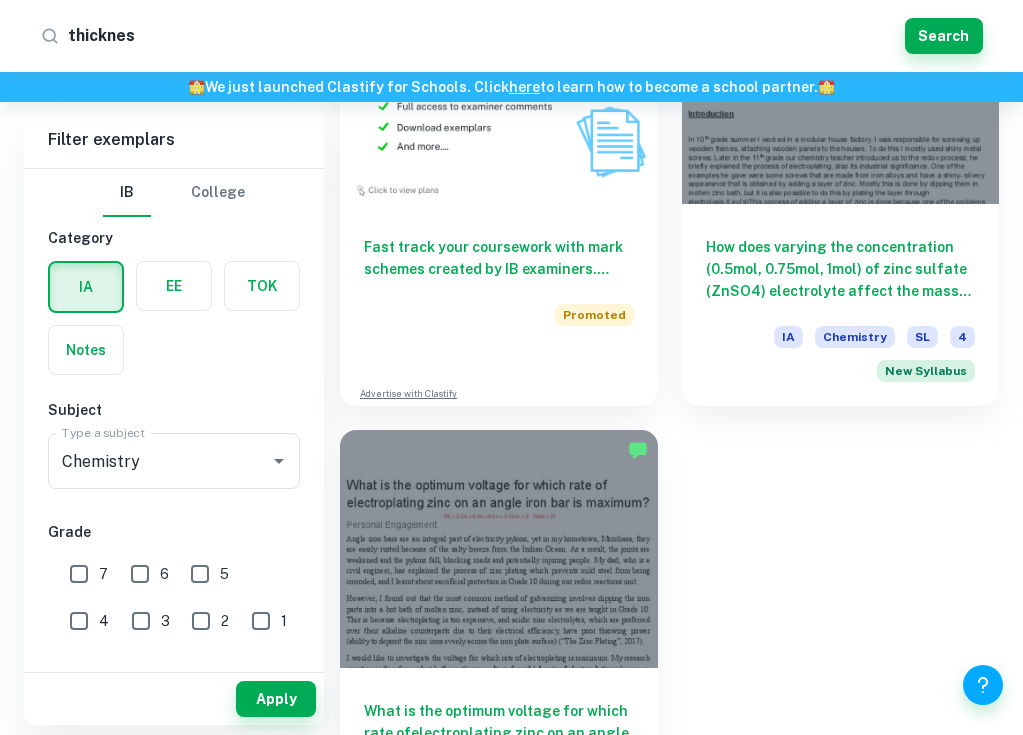 type on "thickness" 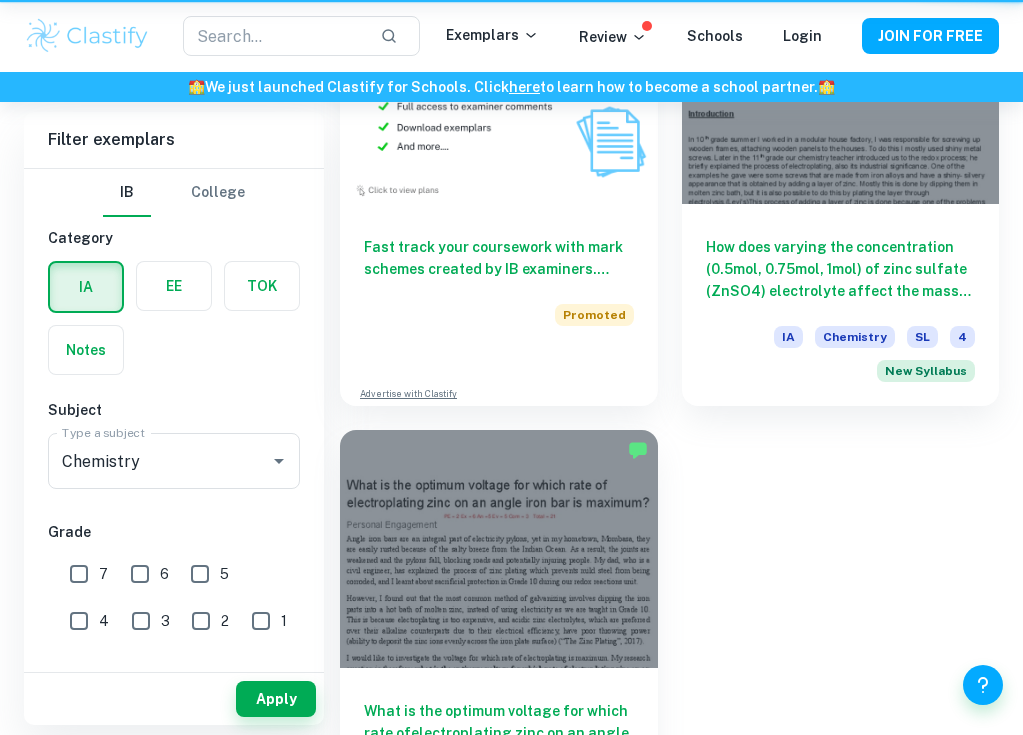 scroll, scrollTop: 0, scrollLeft: 0, axis: both 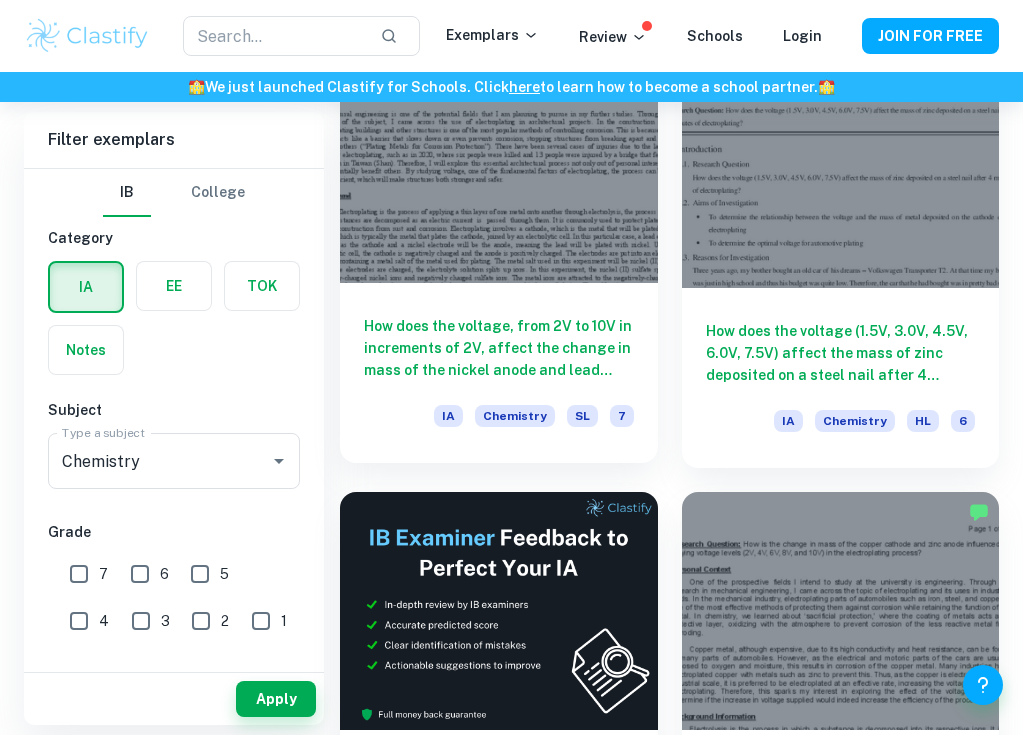 click on "How does the voltage, from 2V to 10V in increments of 2V, affect the change in mass of the nickel anode and lead cathode during electroplating within a nickel sulfate solution?" at bounding box center (499, 348) 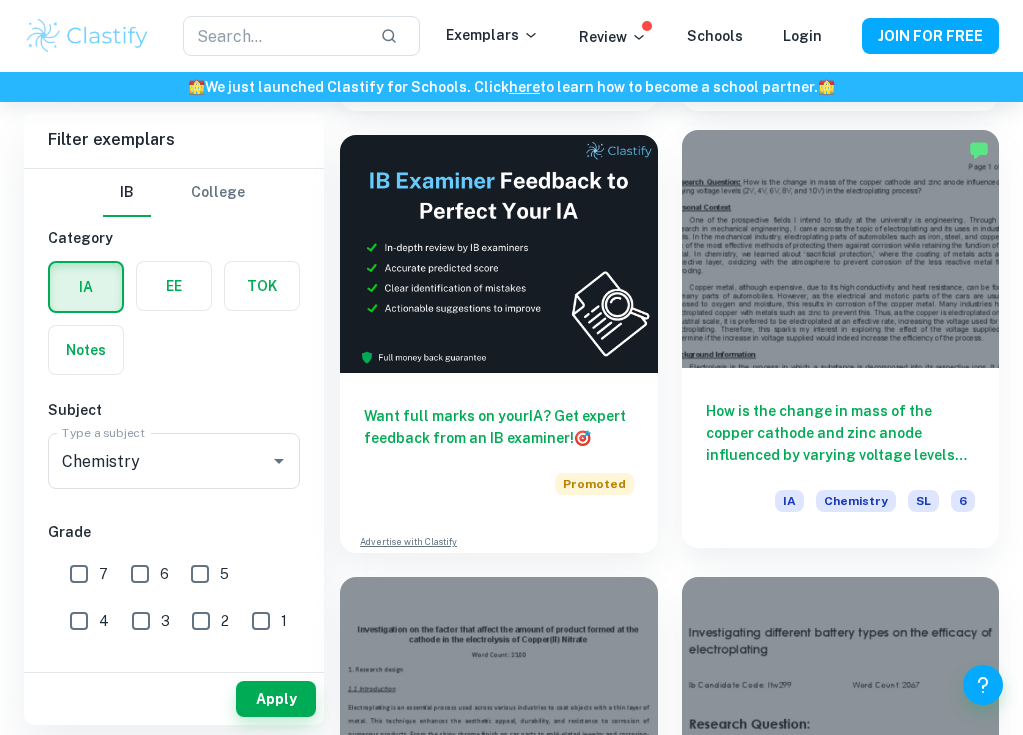 scroll, scrollTop: 526, scrollLeft: 0, axis: vertical 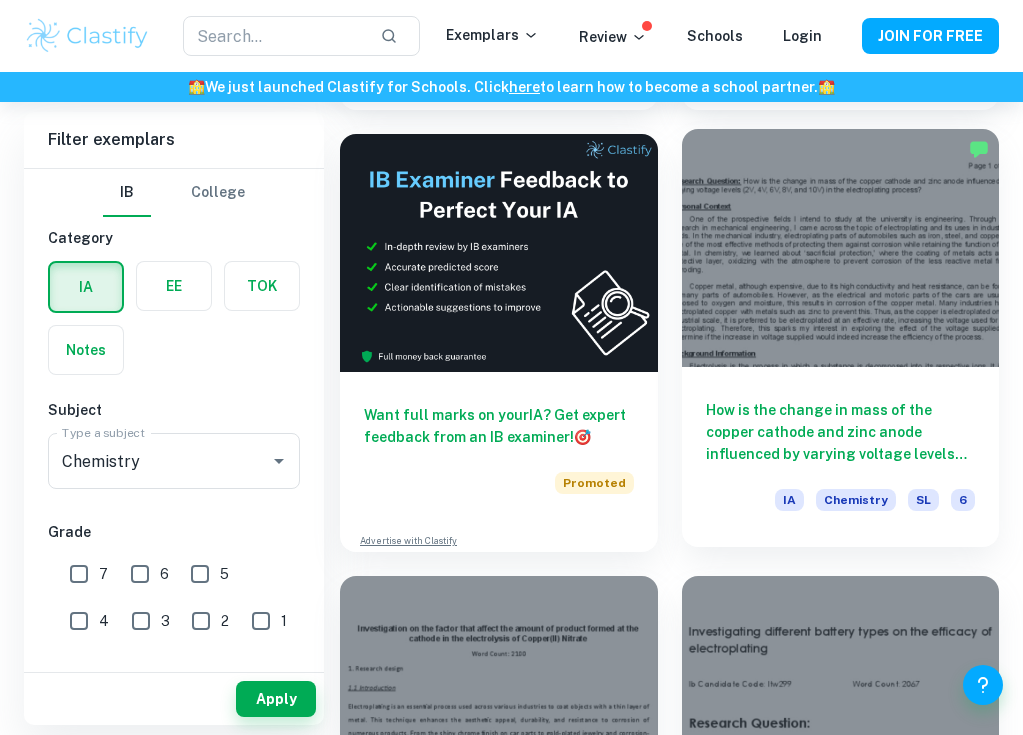 click at bounding box center [841, 248] 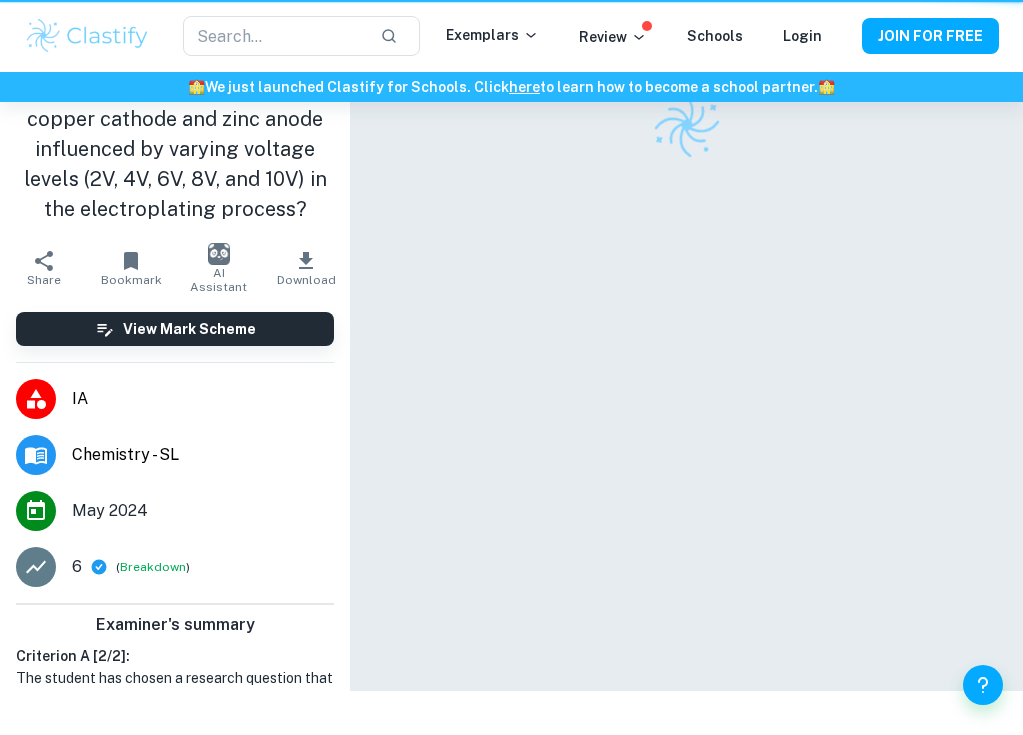 scroll, scrollTop: 0, scrollLeft: 0, axis: both 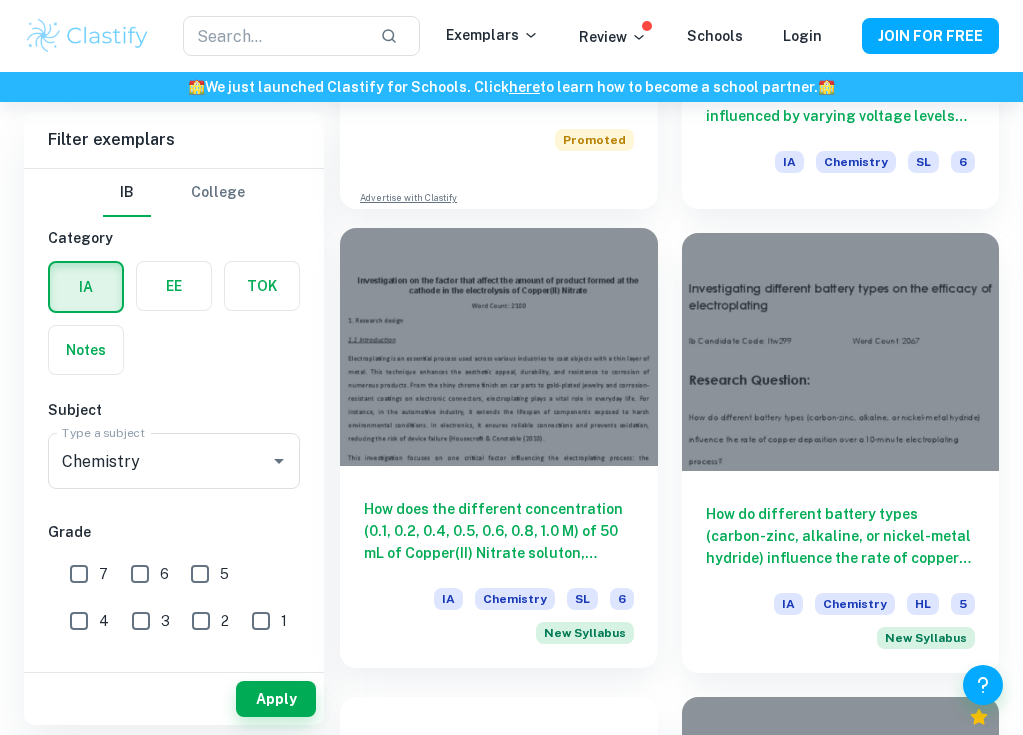 click at bounding box center [499, 347] 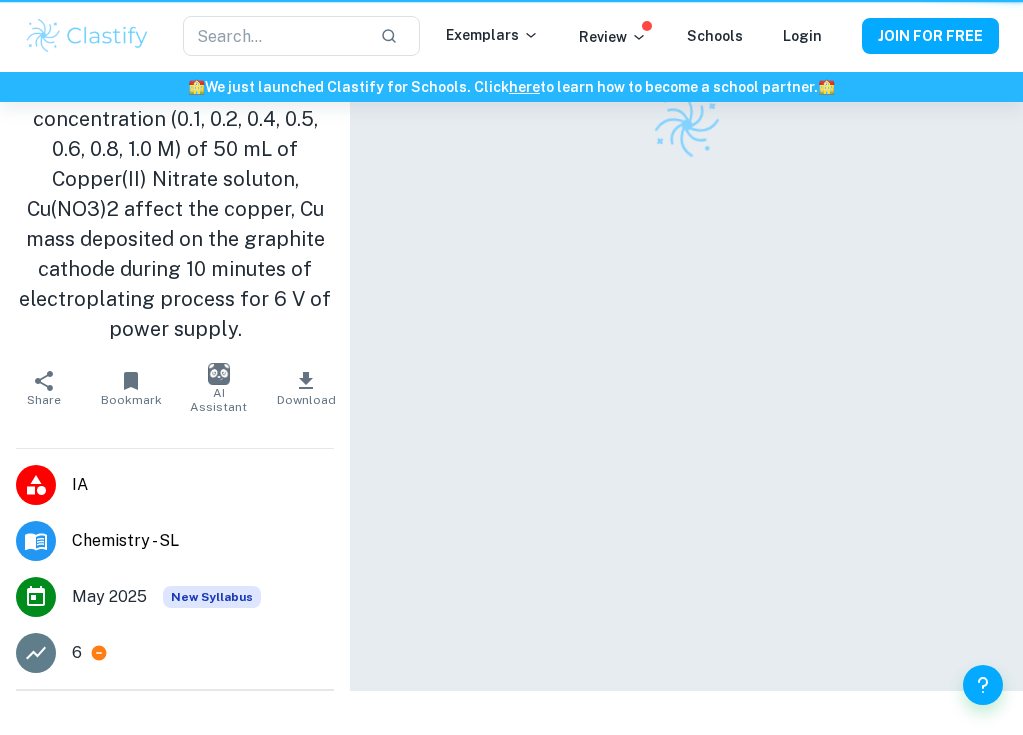 scroll, scrollTop: 0, scrollLeft: 0, axis: both 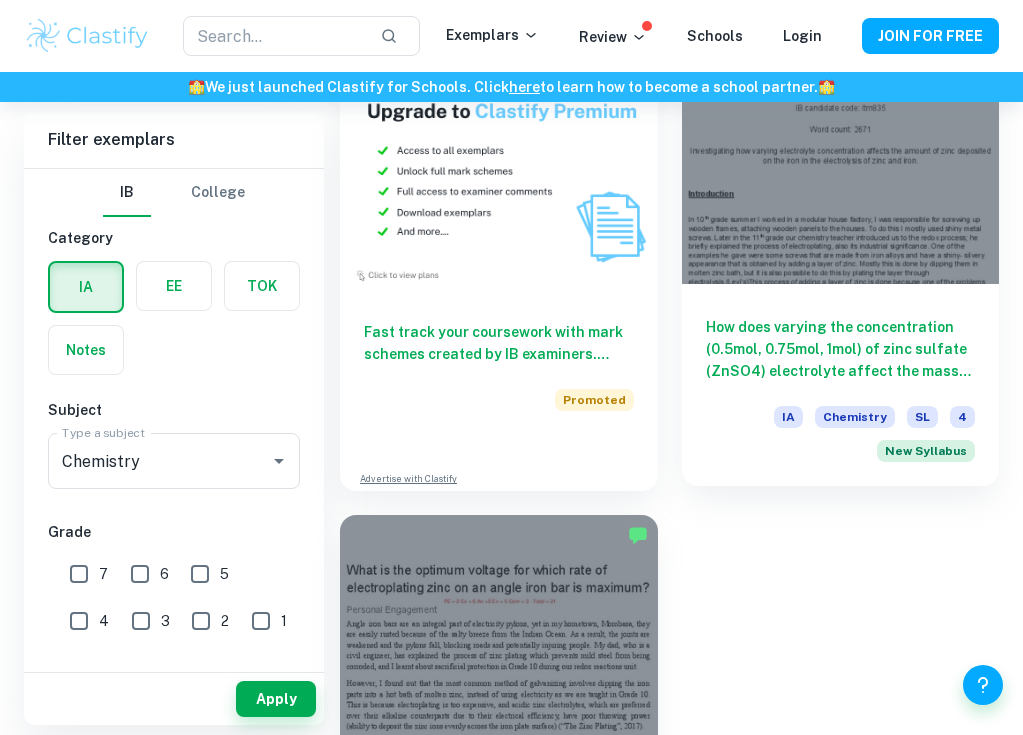 click on "How does varying the concentration (0.5mol, 0.75mol, 1mol) of zinc sulfate (ZnSO4) electrolyte affect the mass of zinc deposited on an iron cathode during electroplating at a constant voltage of 10V?”" at bounding box center (841, 349) 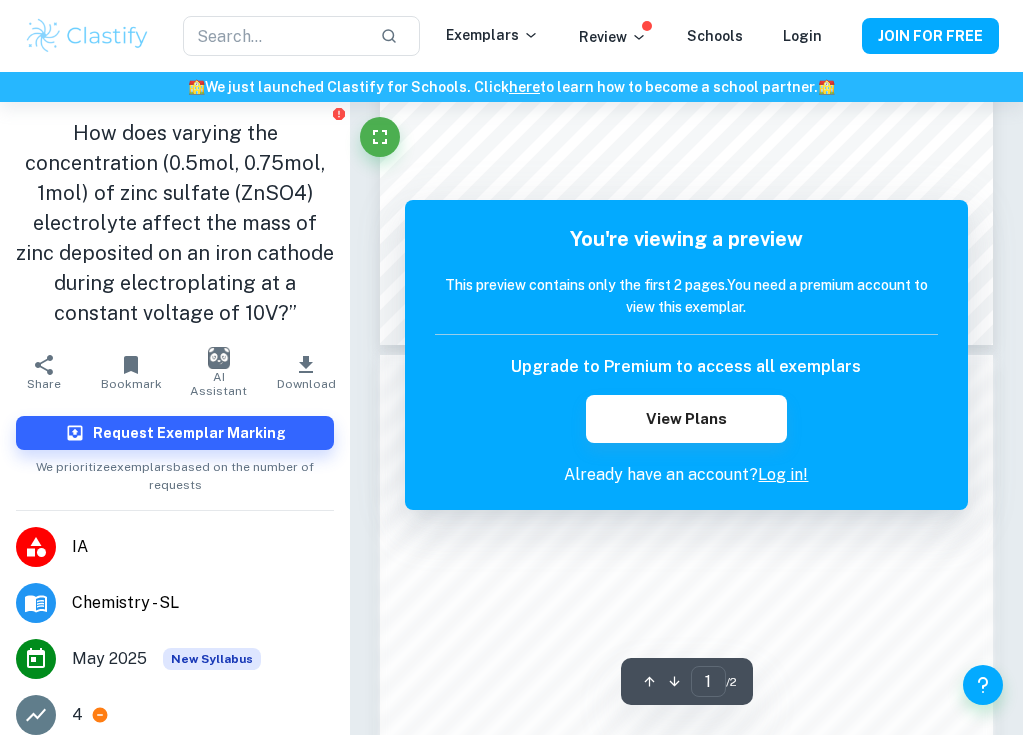 scroll, scrollTop: 587, scrollLeft: 0, axis: vertical 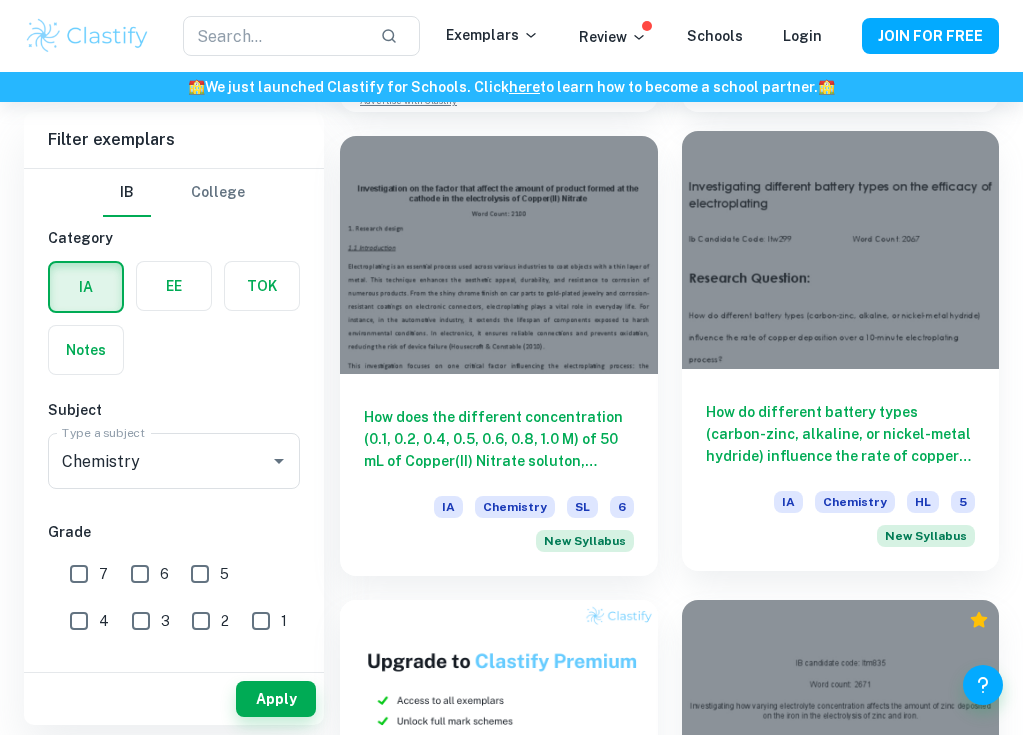 click at bounding box center (841, 250) 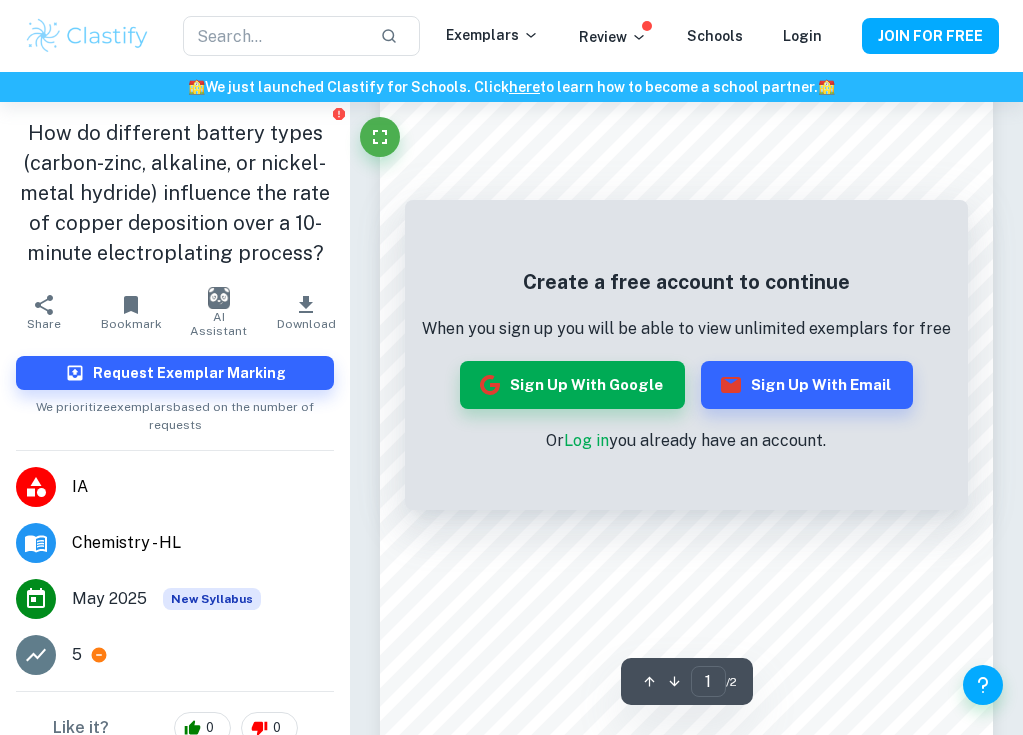 scroll, scrollTop: 160, scrollLeft: 0, axis: vertical 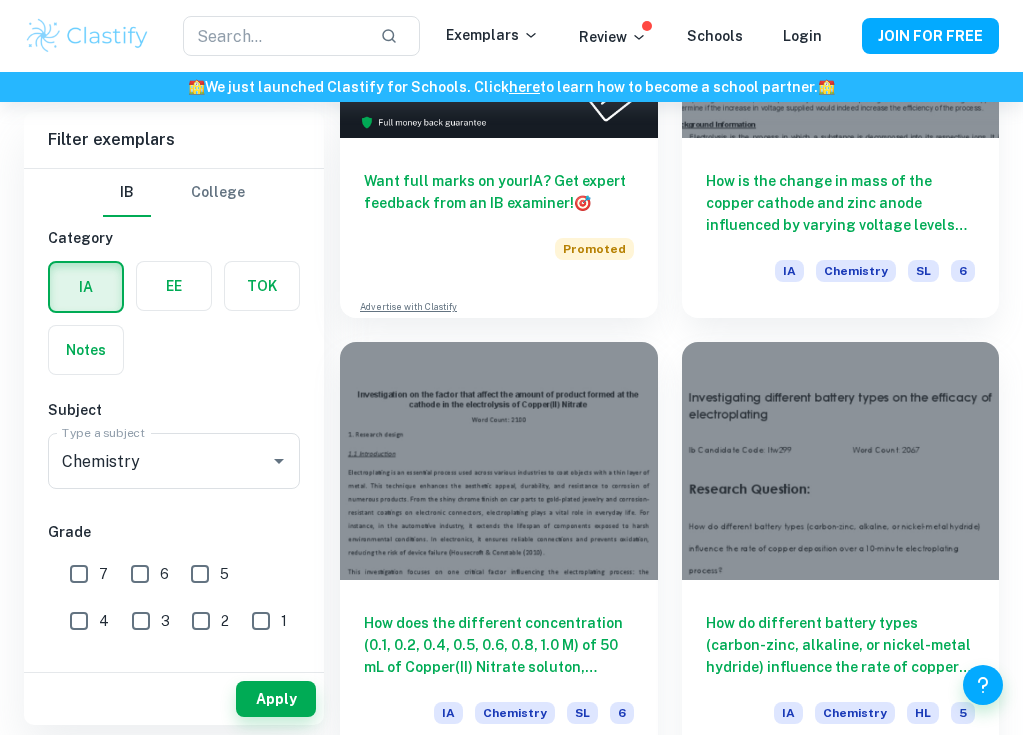 click on "7" at bounding box center [79, 574] 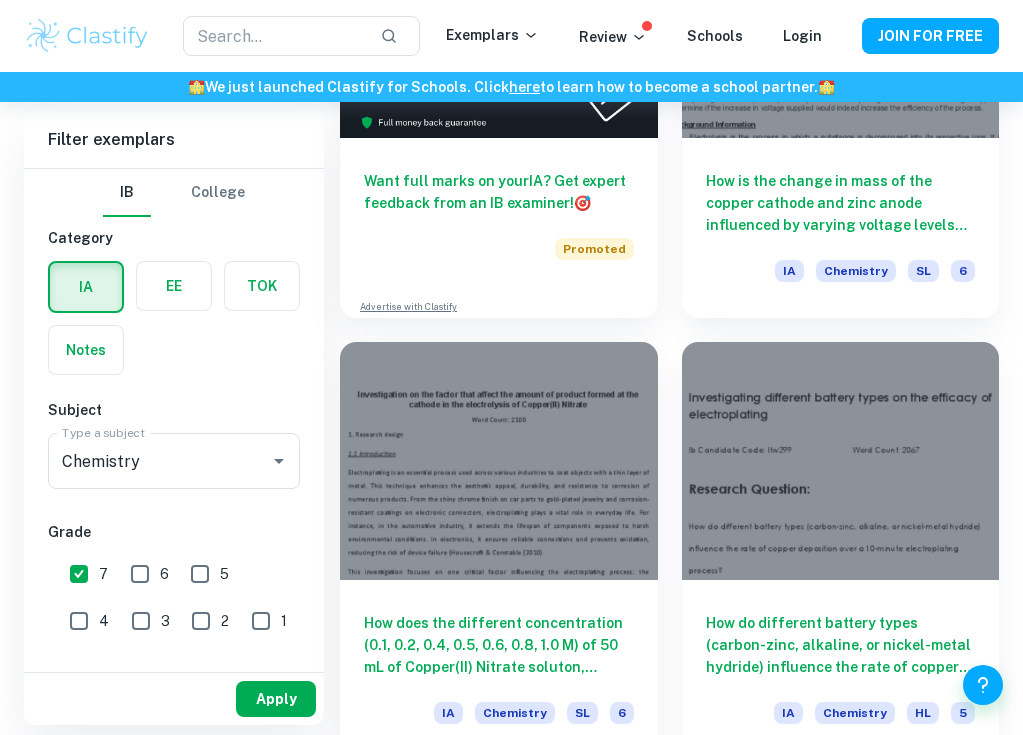 click on "Apply" at bounding box center (276, 699) 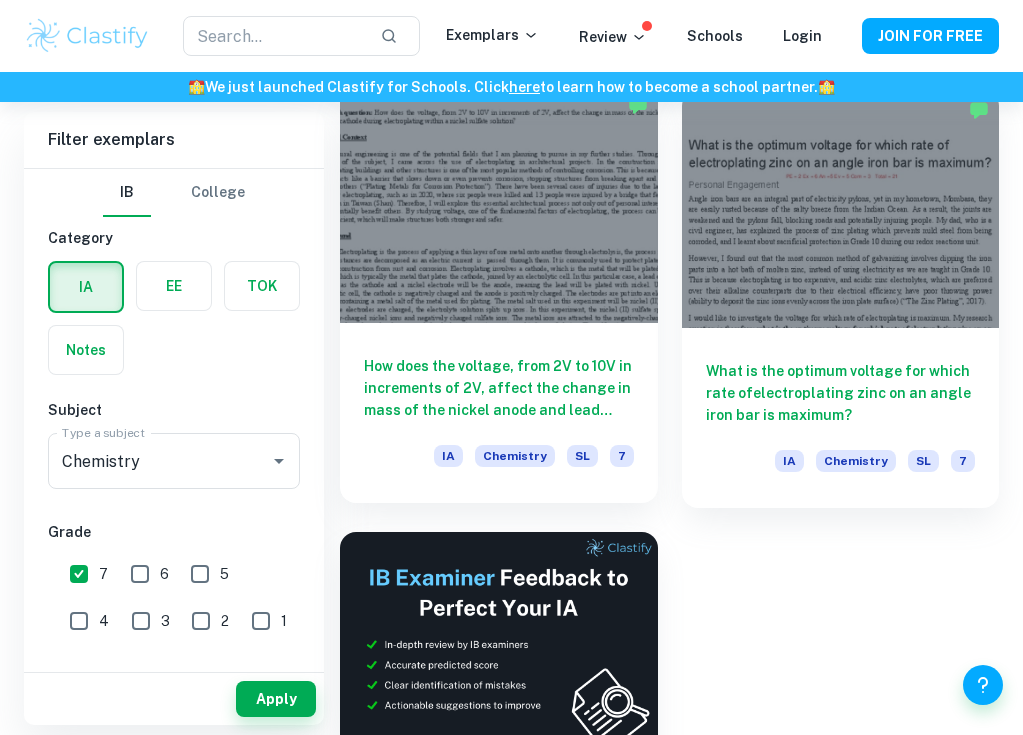 scroll, scrollTop: 123, scrollLeft: 0, axis: vertical 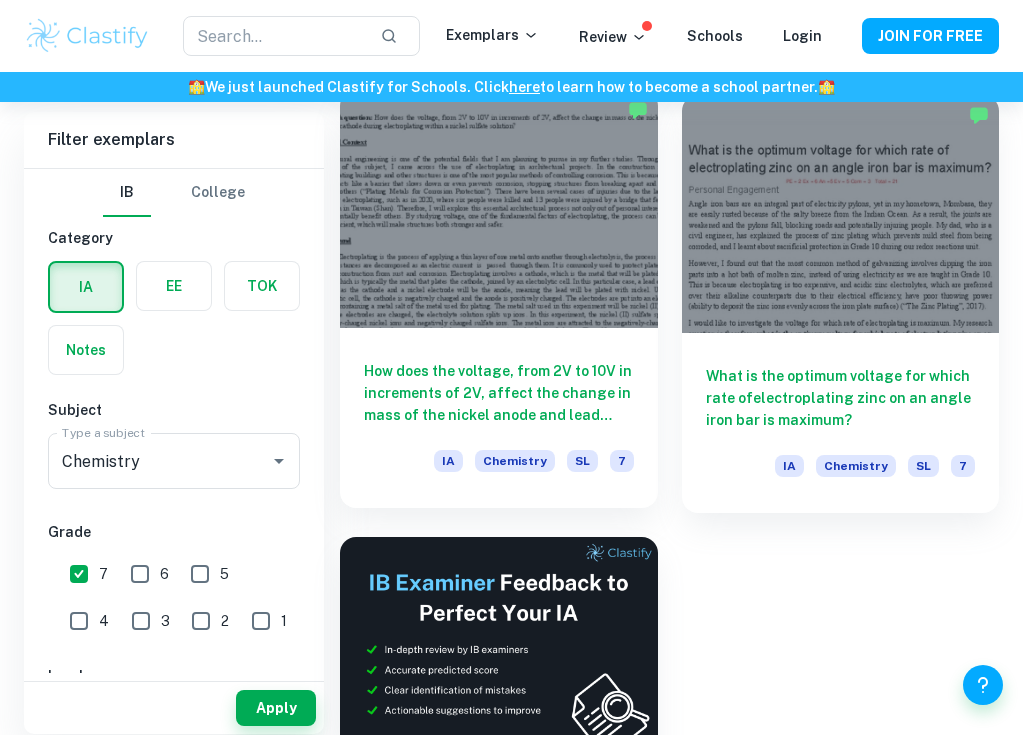 click at bounding box center (499, 209) 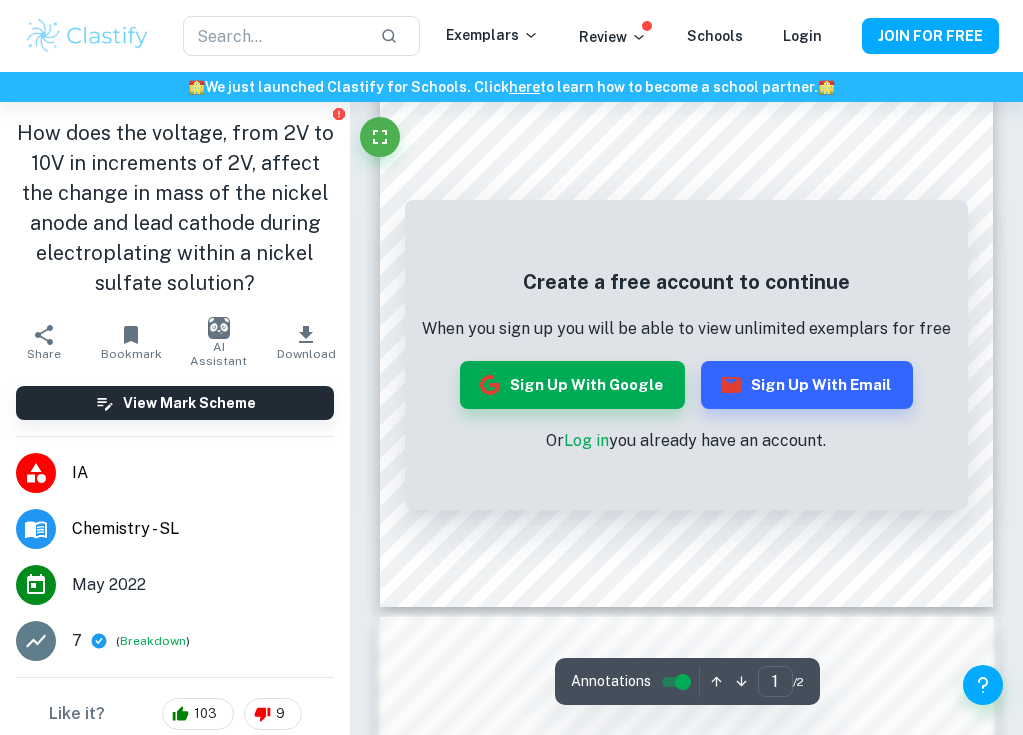 scroll, scrollTop: 301, scrollLeft: 0, axis: vertical 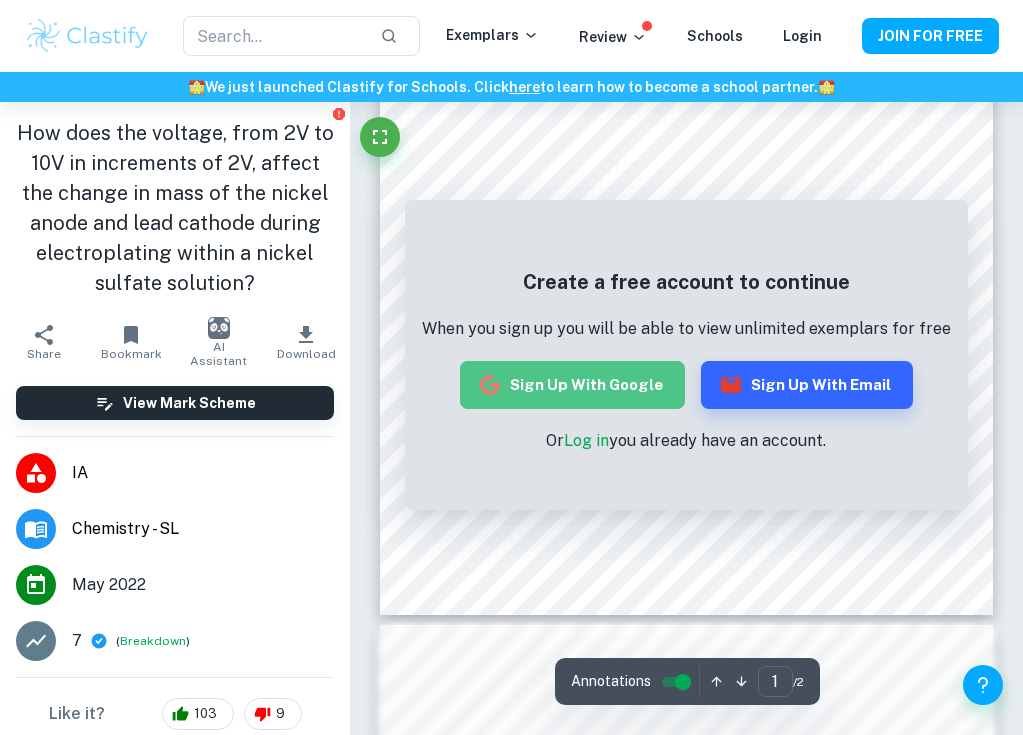 click on "Sign up with Google" at bounding box center [572, 385] 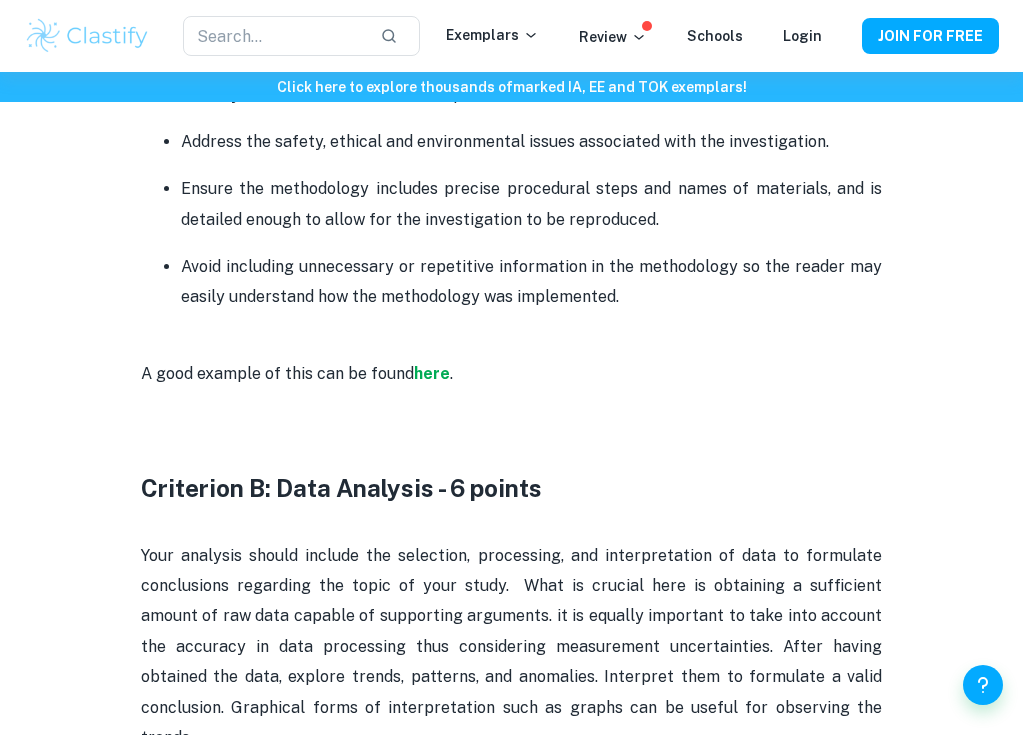 scroll, scrollTop: 2007, scrollLeft: 0, axis: vertical 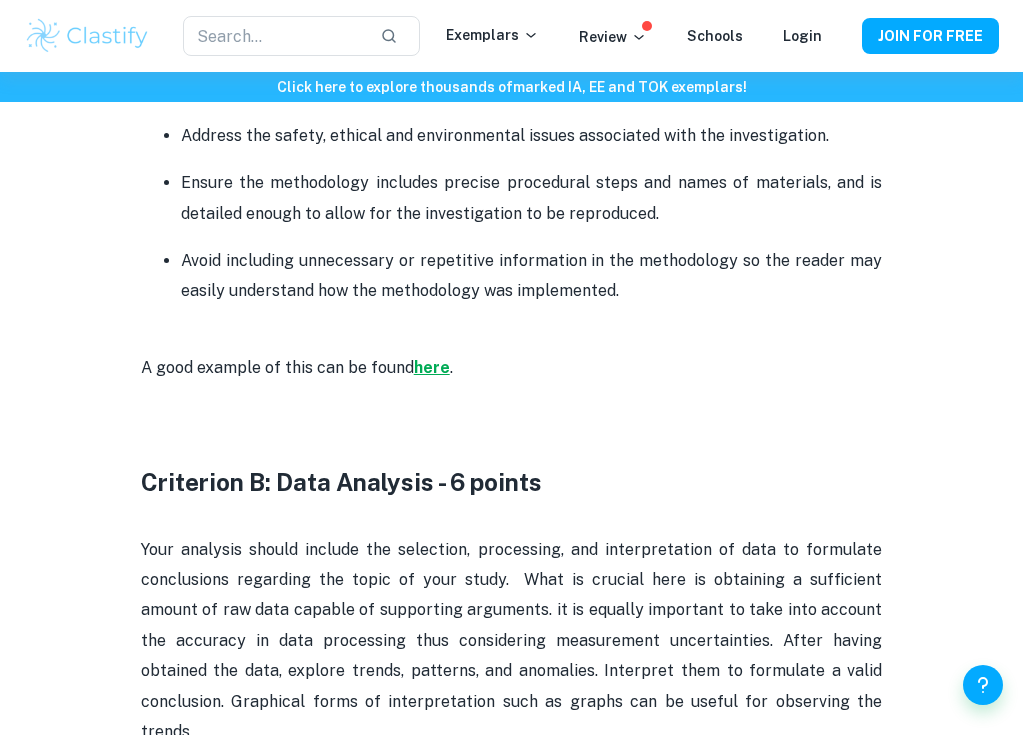 click on "here" at bounding box center (432, 367) 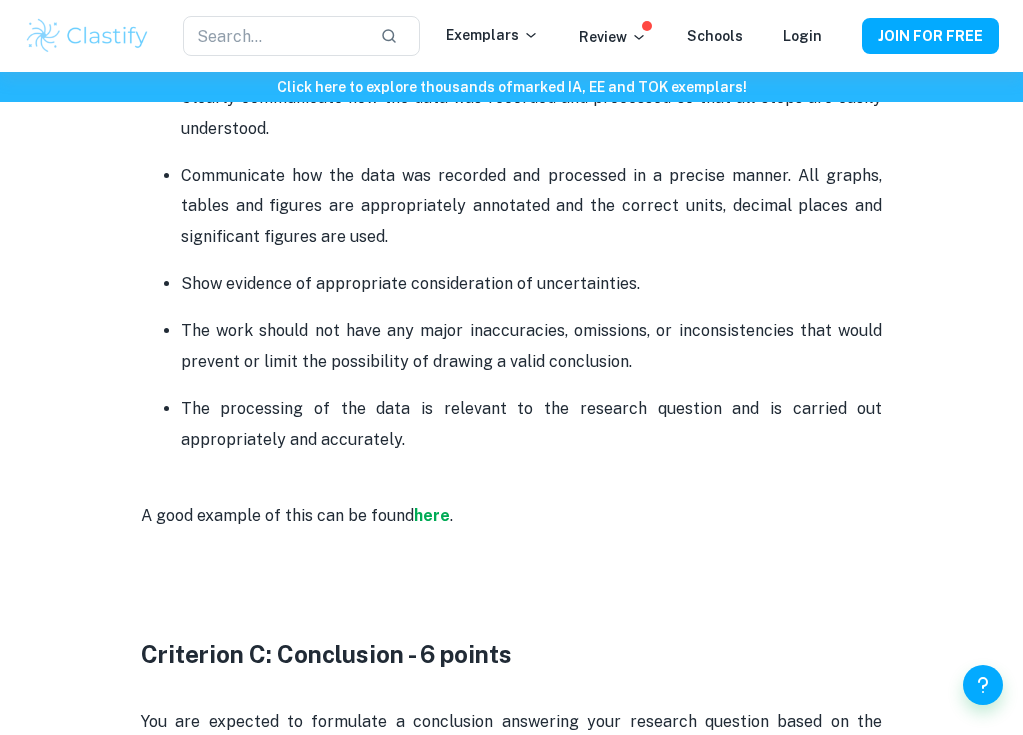 scroll, scrollTop: 2761, scrollLeft: 0, axis: vertical 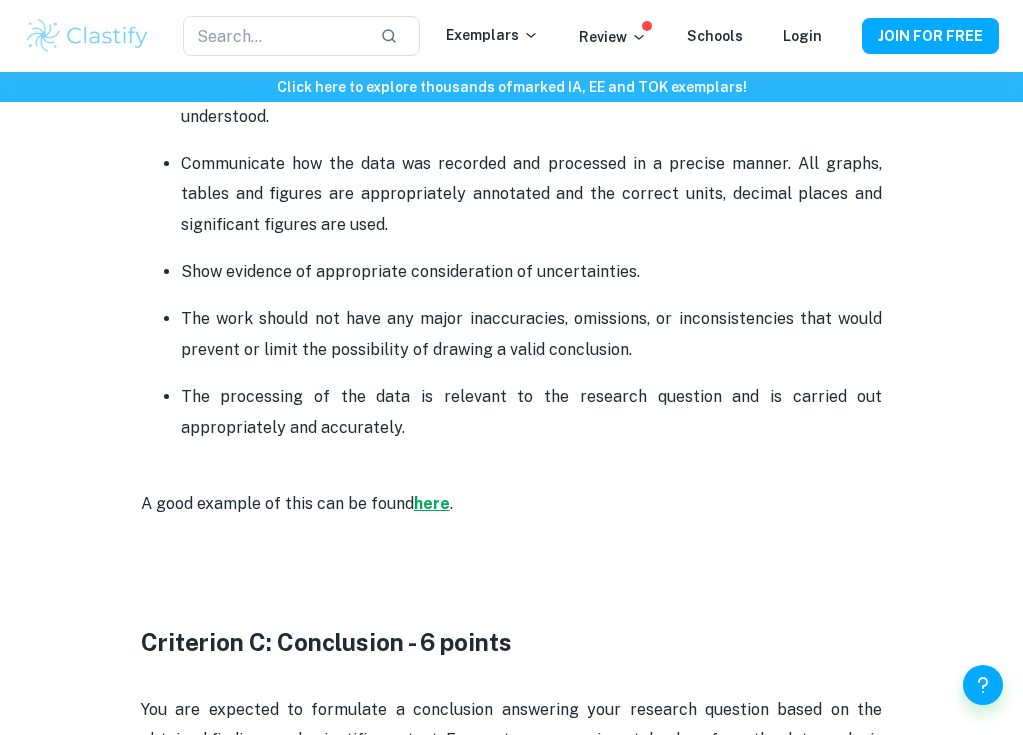 click on "here" at bounding box center (432, 503) 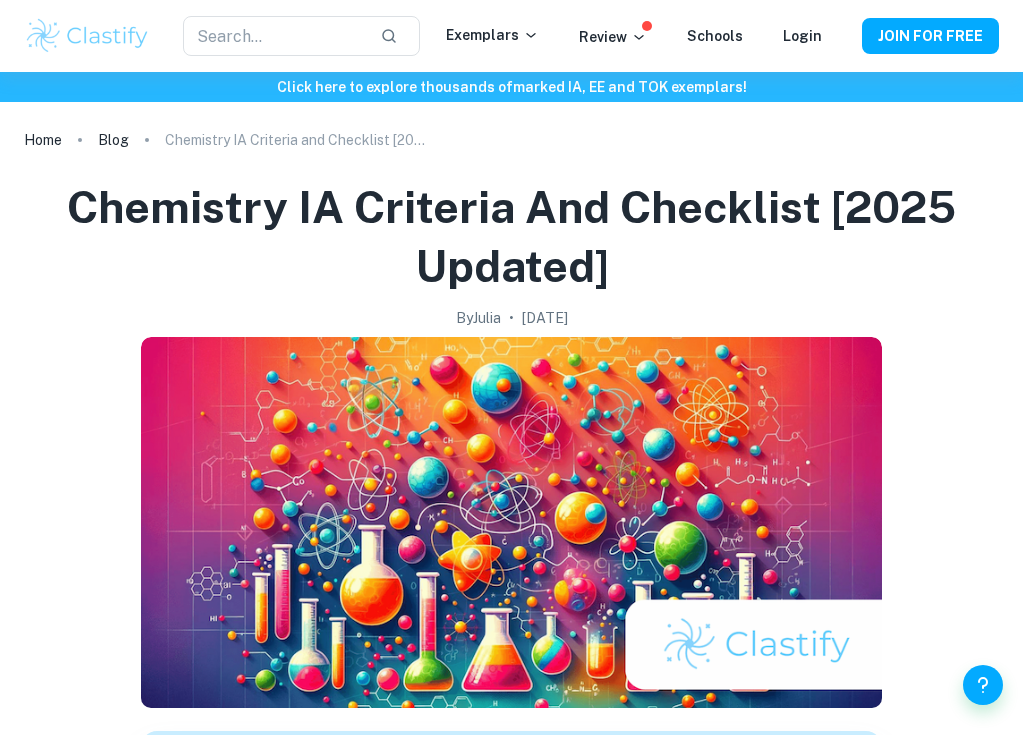 scroll, scrollTop: 0, scrollLeft: 0, axis: both 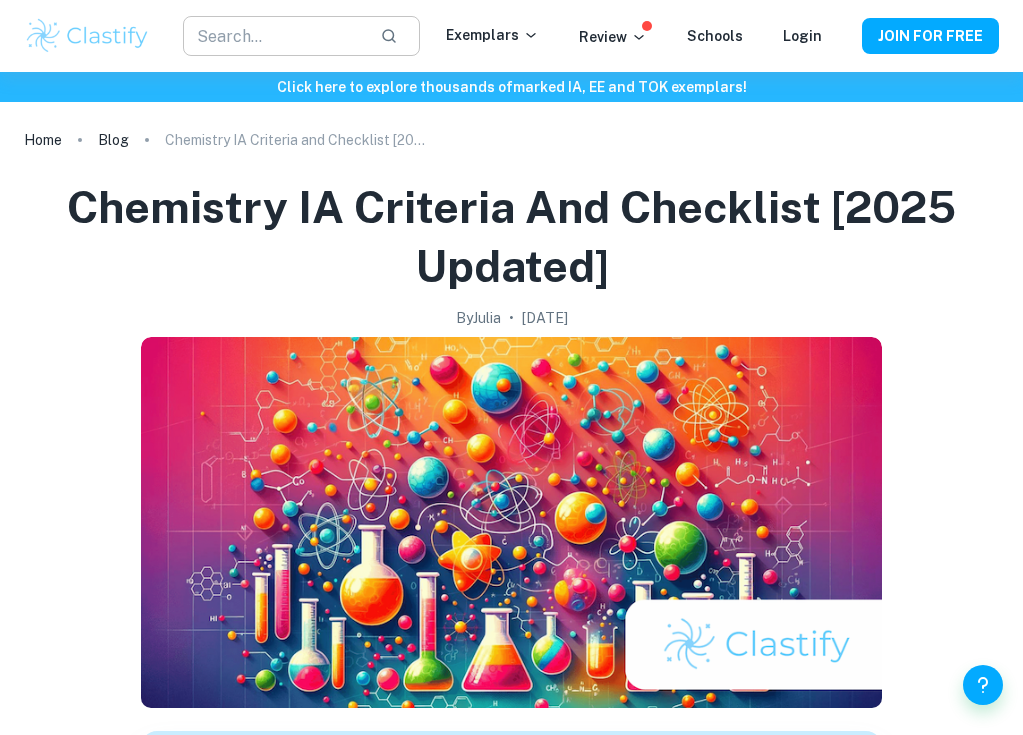click at bounding box center (273, 36) 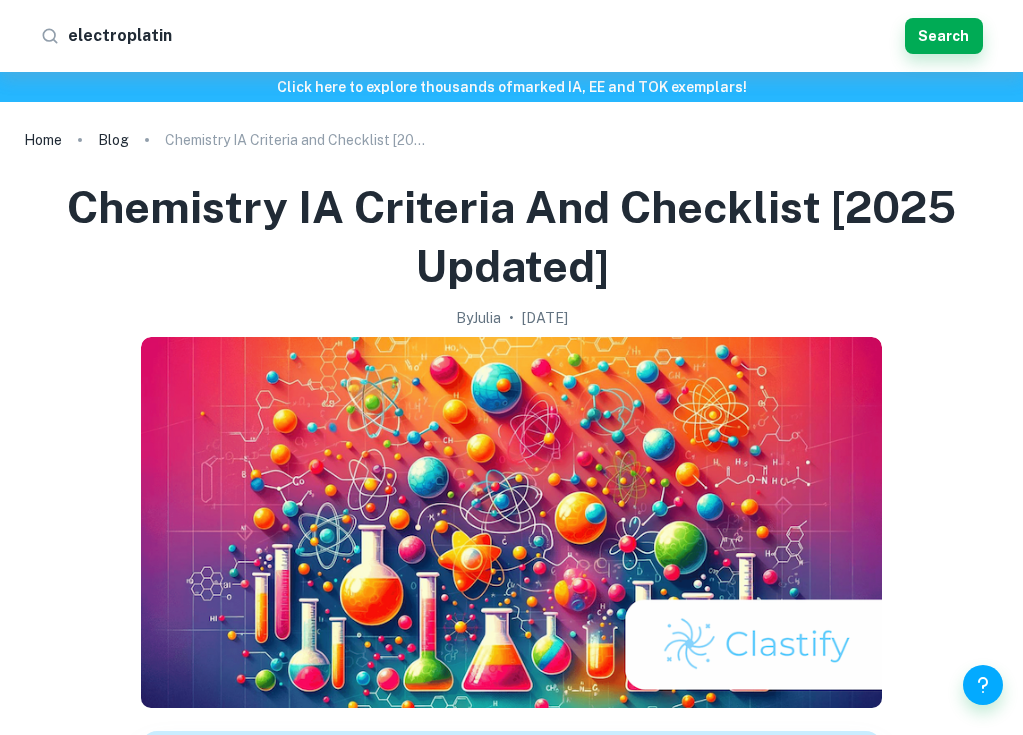 type on "electroplating" 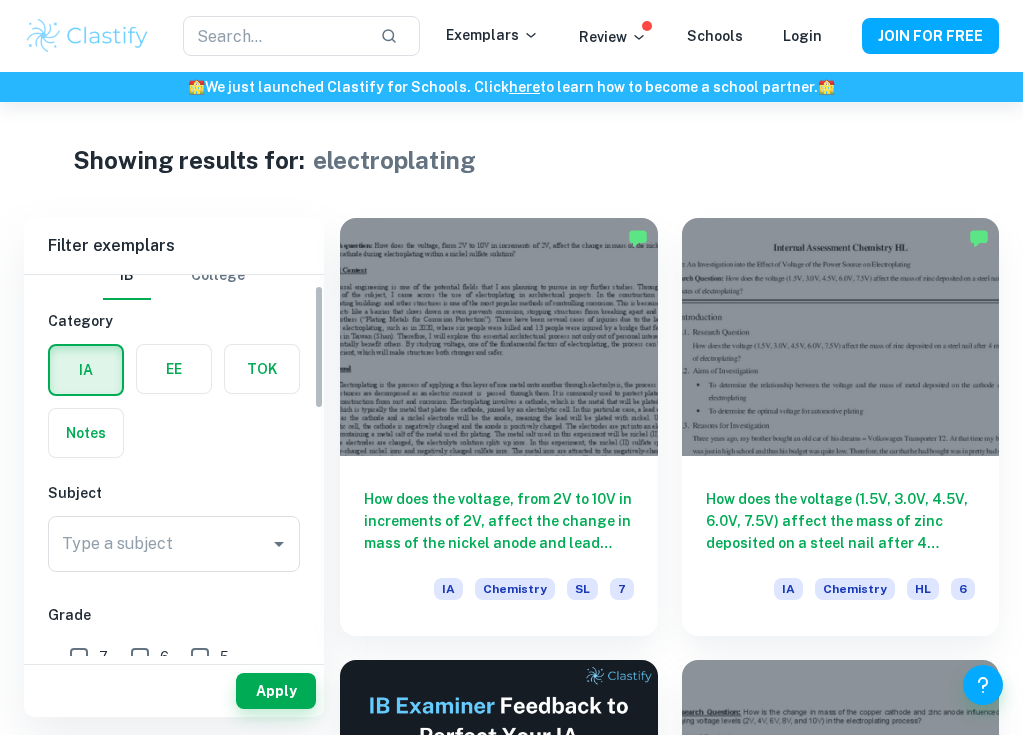 scroll, scrollTop: 35, scrollLeft: 0, axis: vertical 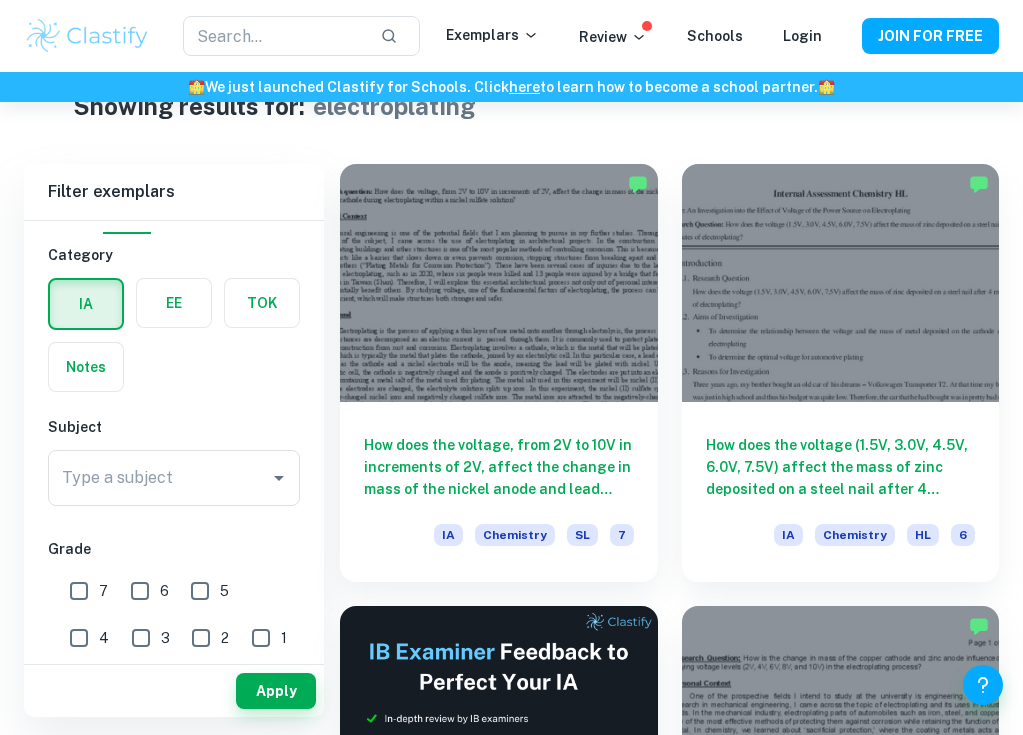 click on "7" at bounding box center [79, 591] 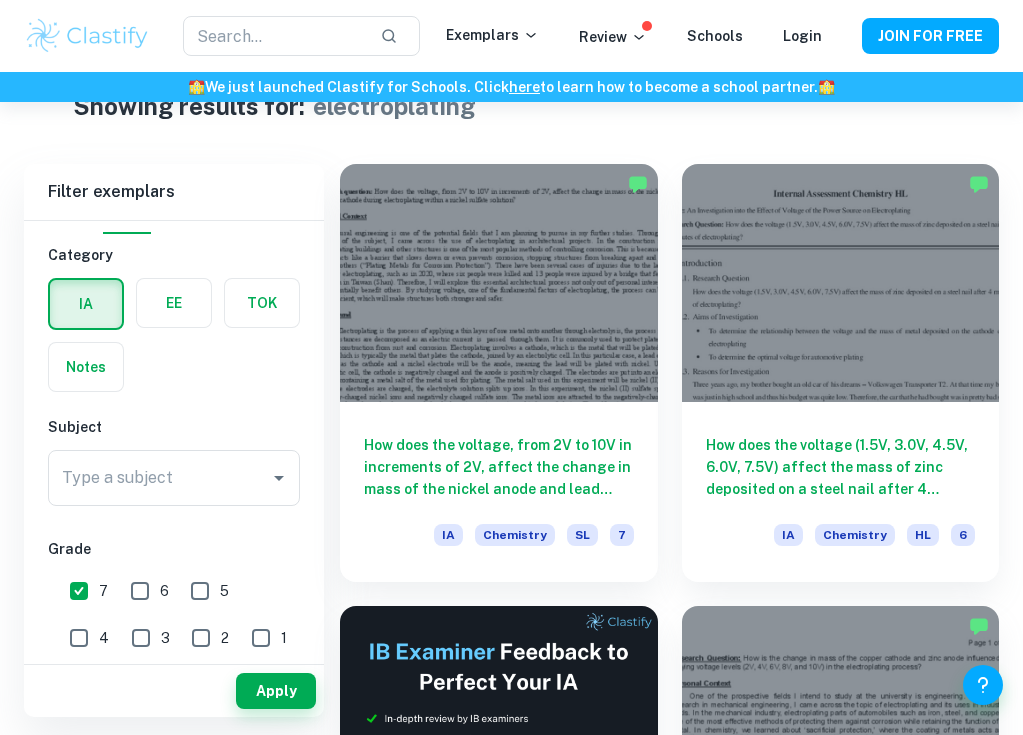 click on "6" at bounding box center (140, 591) 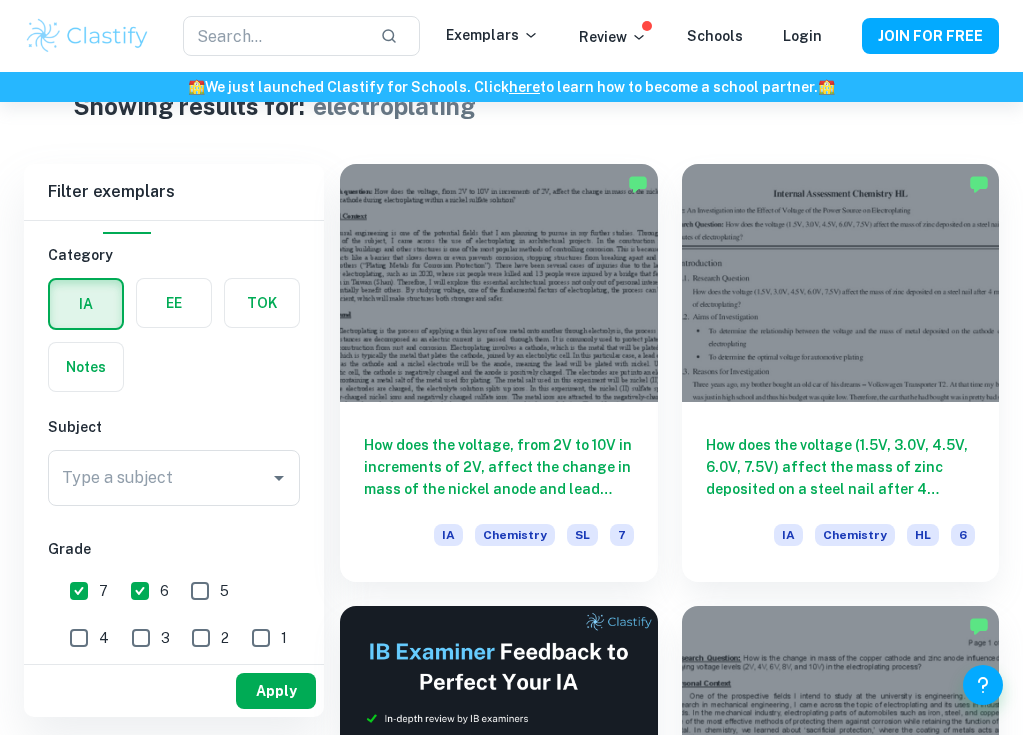 click on "Apply" at bounding box center [276, 691] 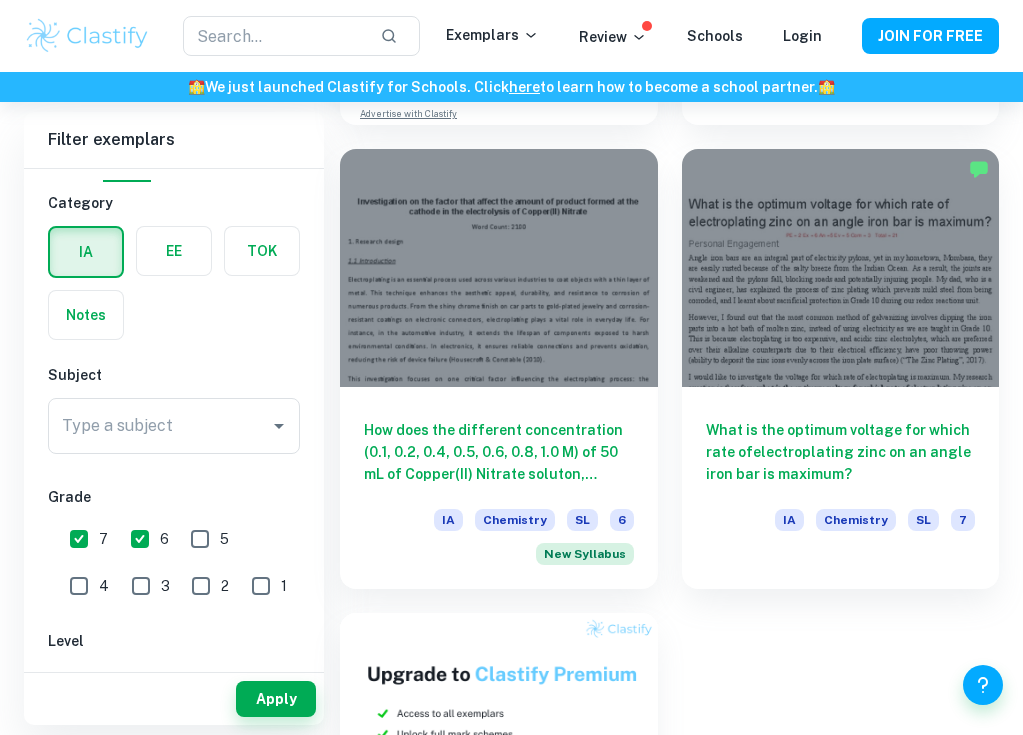 scroll, scrollTop: 949, scrollLeft: 0, axis: vertical 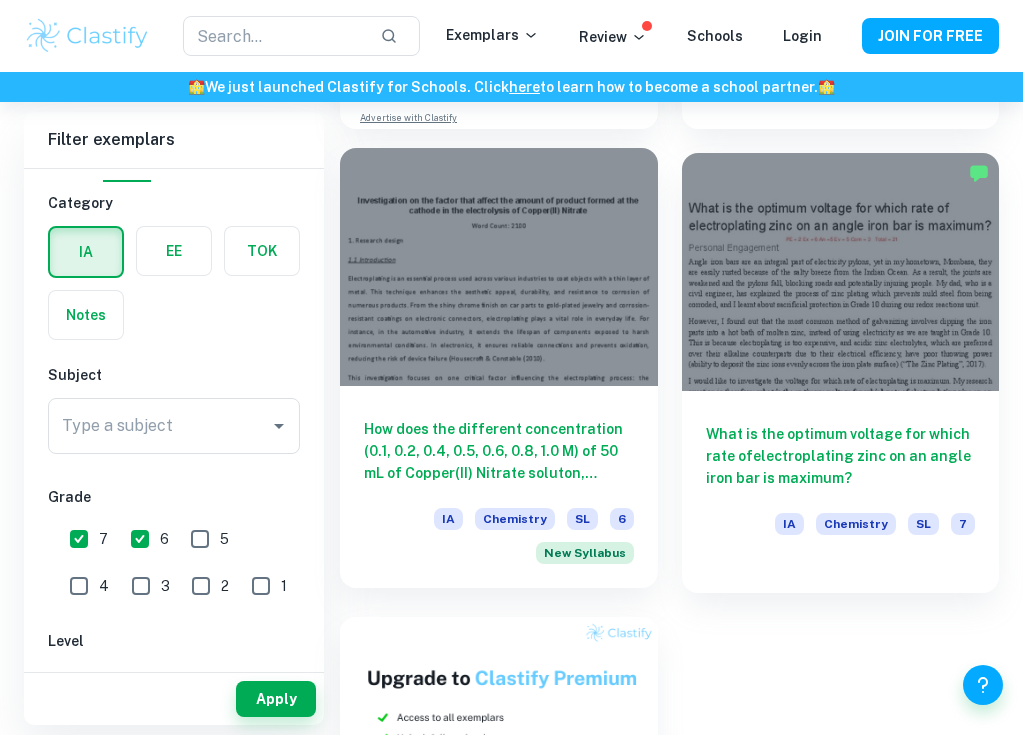 click at bounding box center [499, 267] 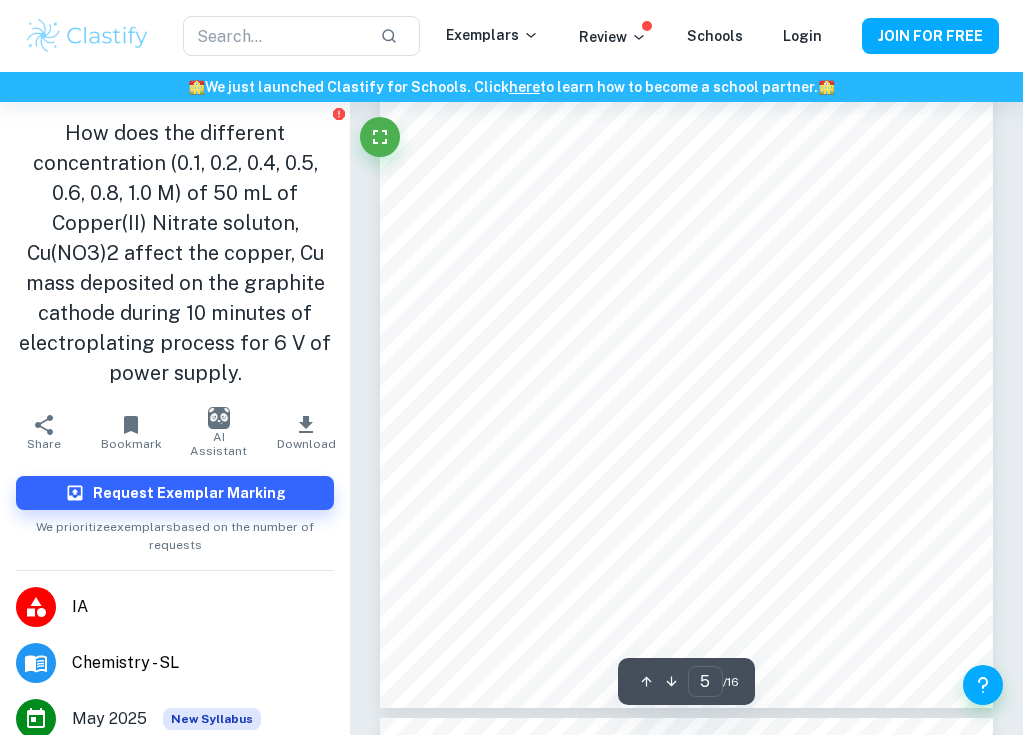 scroll, scrollTop: 4000, scrollLeft: 1, axis: both 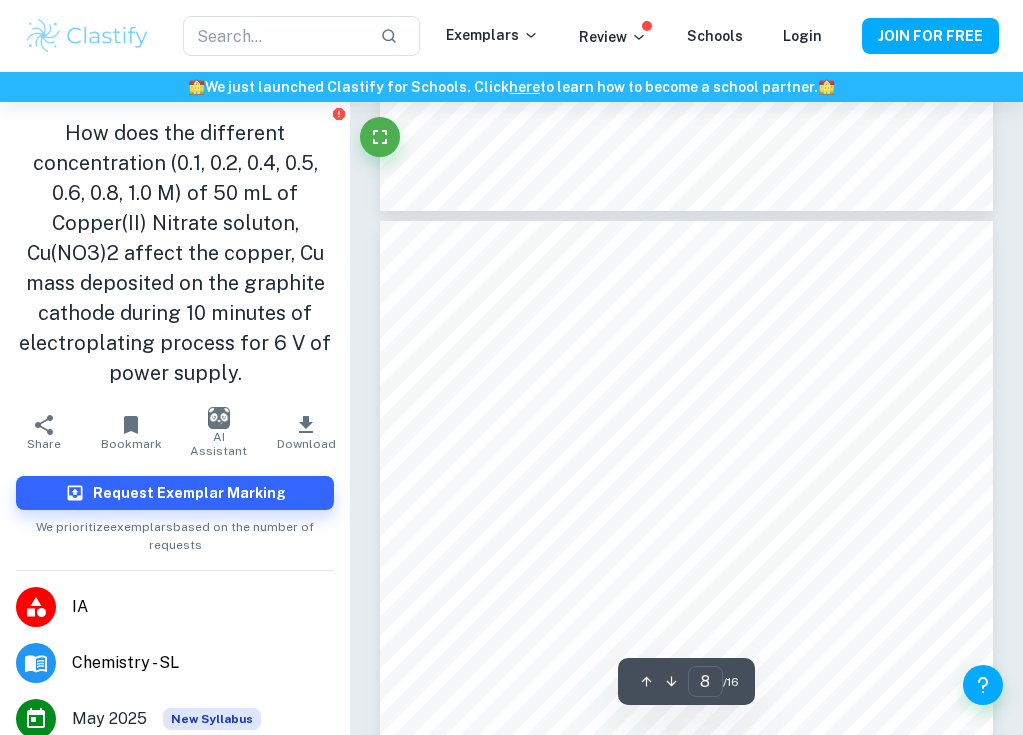 type on "7" 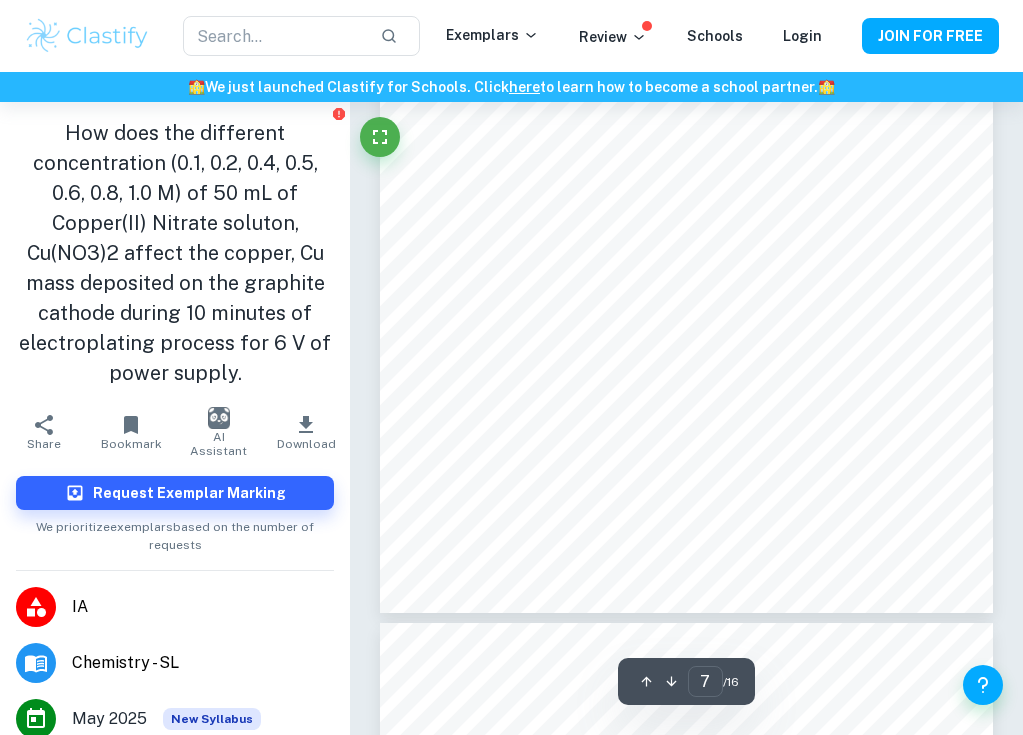 scroll, scrollTop: 5858, scrollLeft: 0, axis: vertical 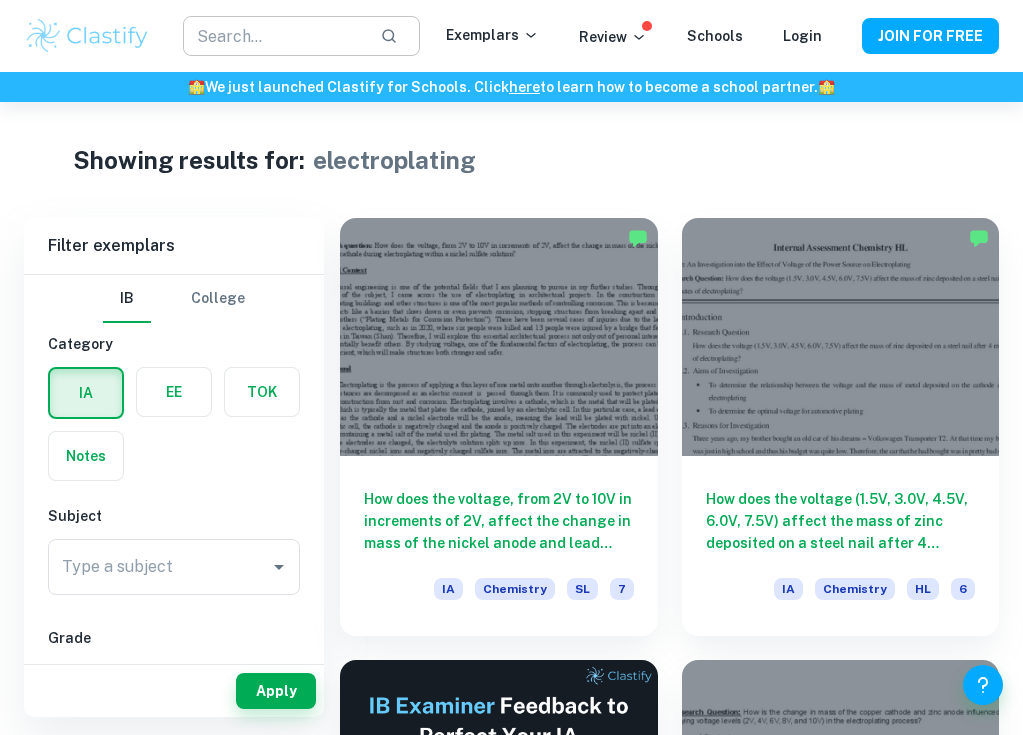 click at bounding box center [273, 36] 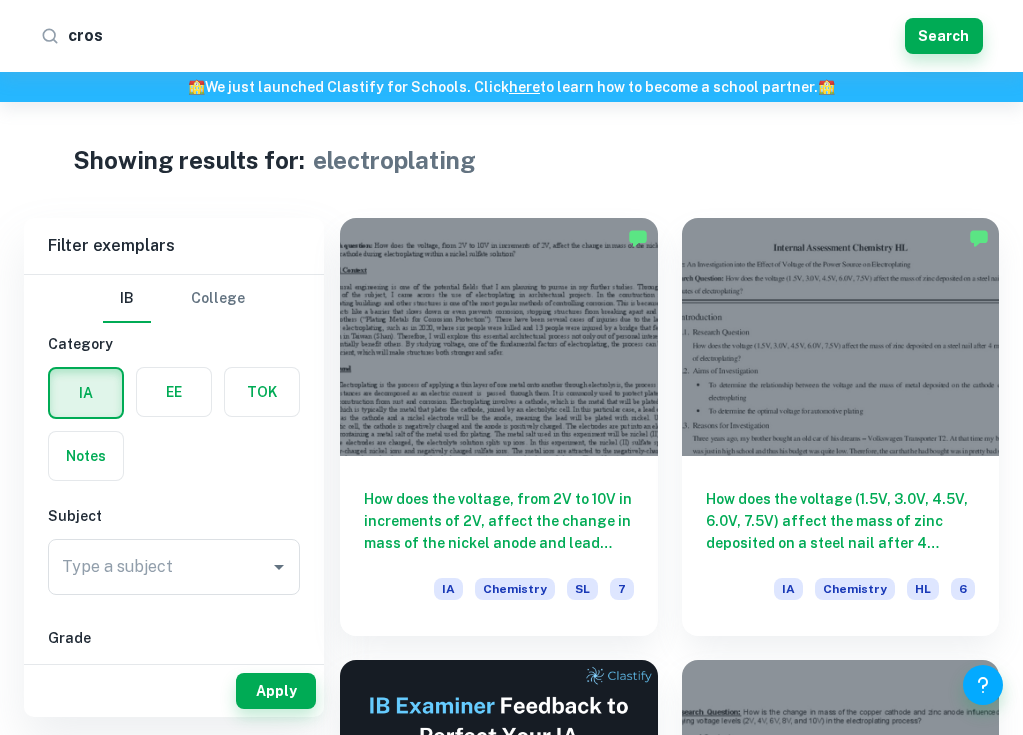 type on "cross" 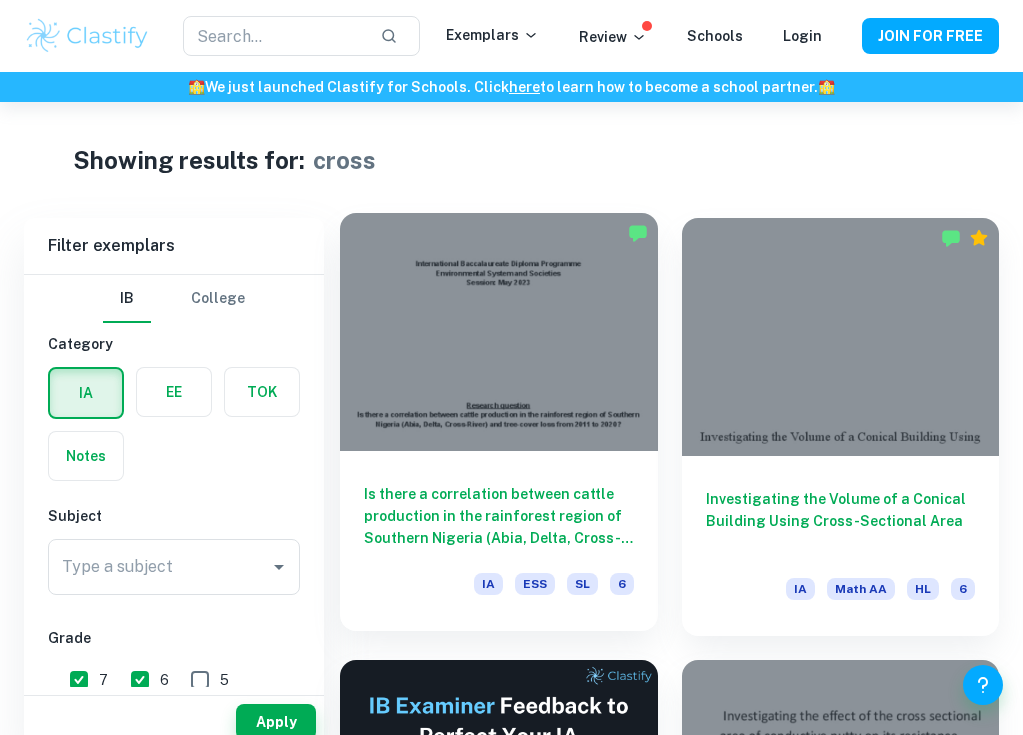 scroll, scrollTop: 33, scrollLeft: 0, axis: vertical 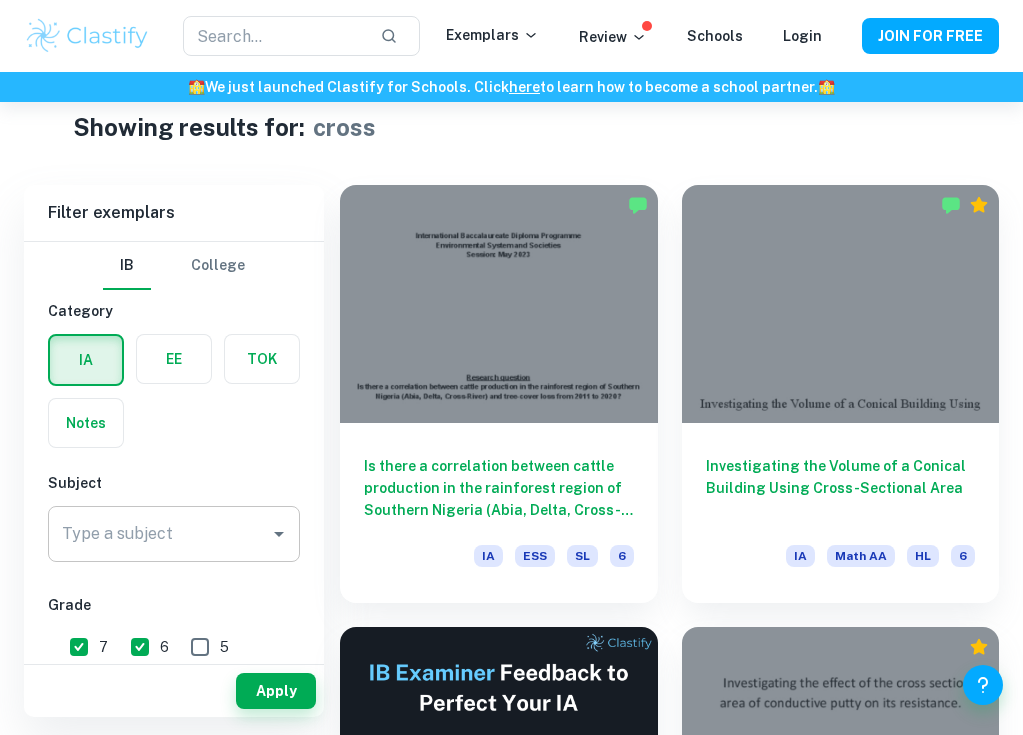 click on "Type a subject" at bounding box center [159, 534] 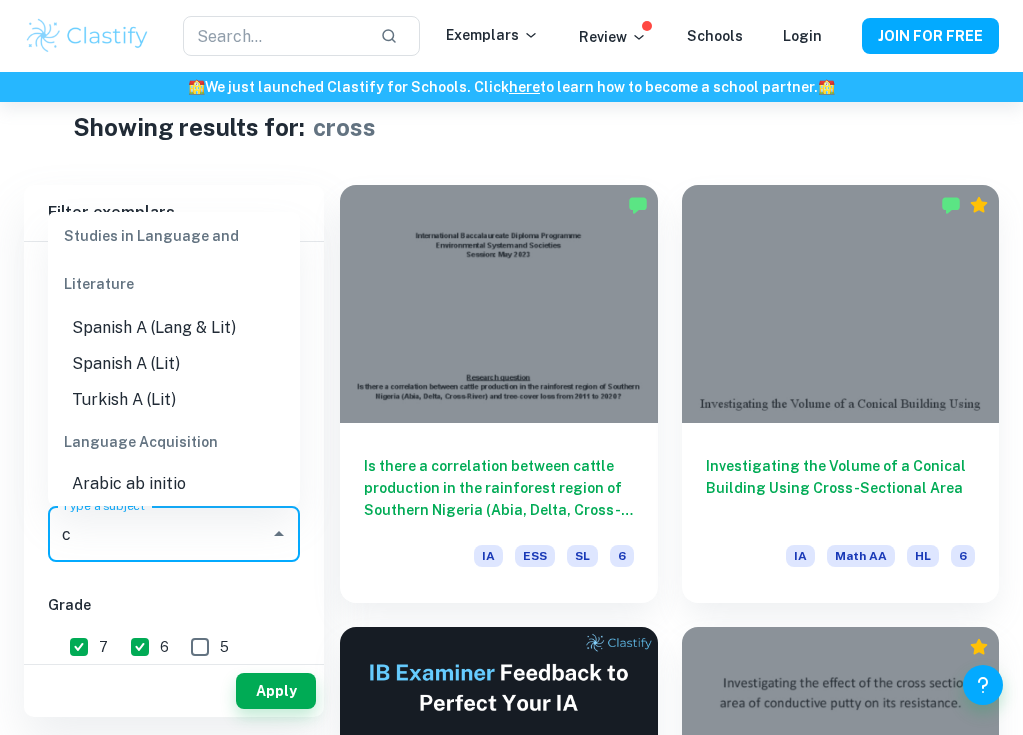 scroll, scrollTop: 0, scrollLeft: 0, axis: both 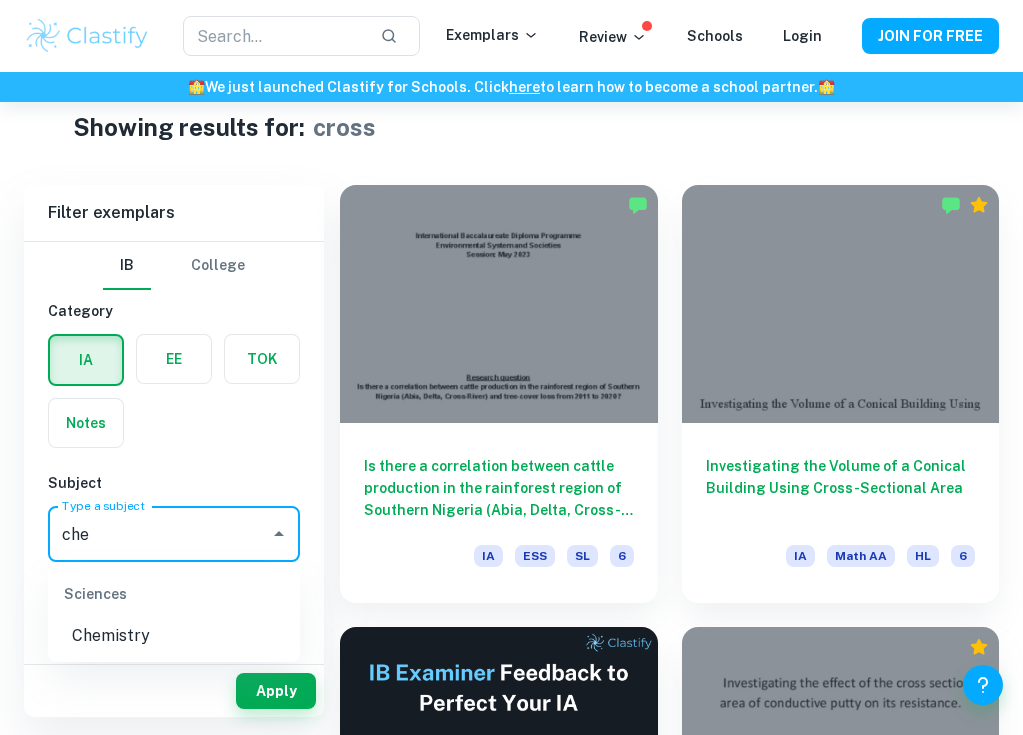 click on "Chemistry" at bounding box center [174, 636] 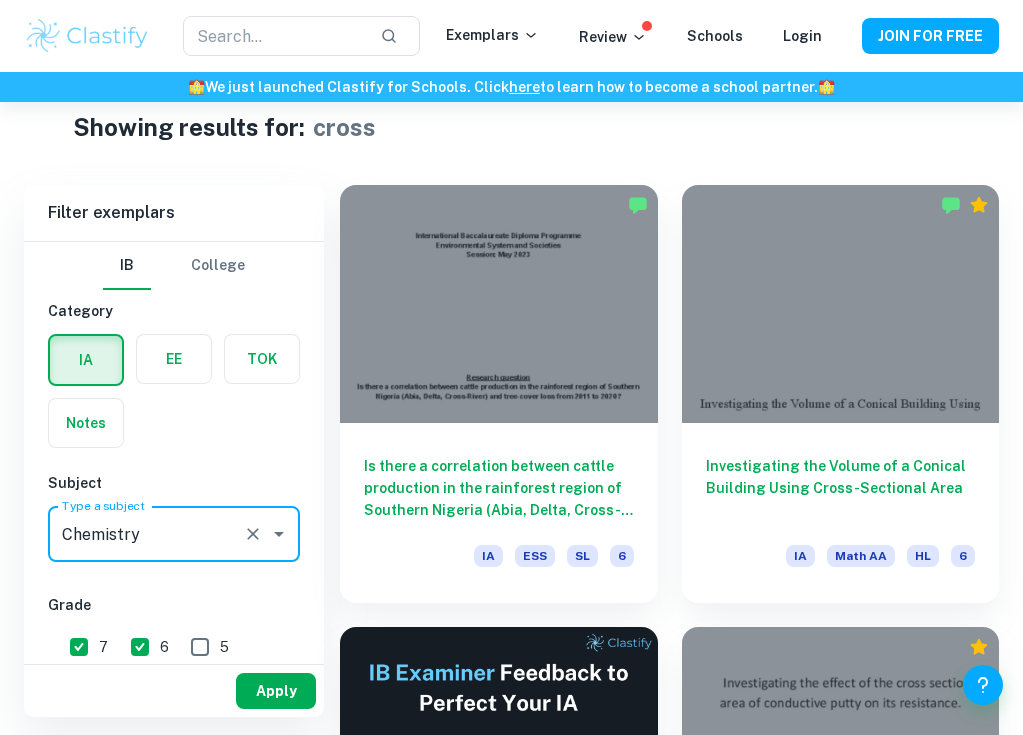 click on "Apply" at bounding box center [276, 691] 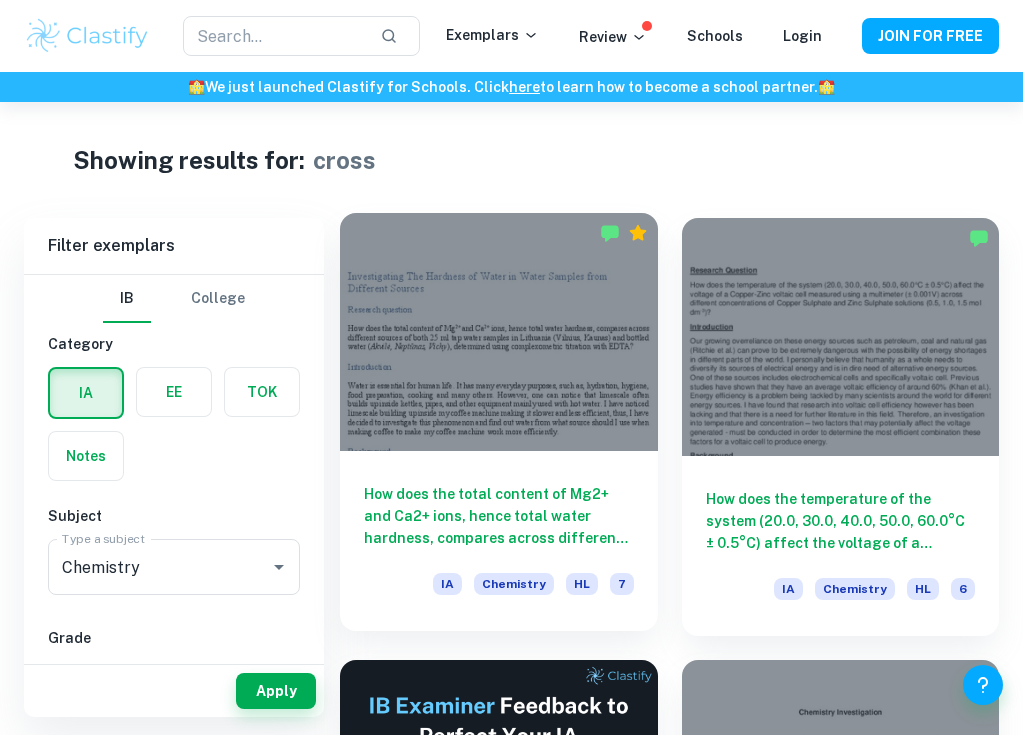 scroll, scrollTop: 0, scrollLeft: 0, axis: both 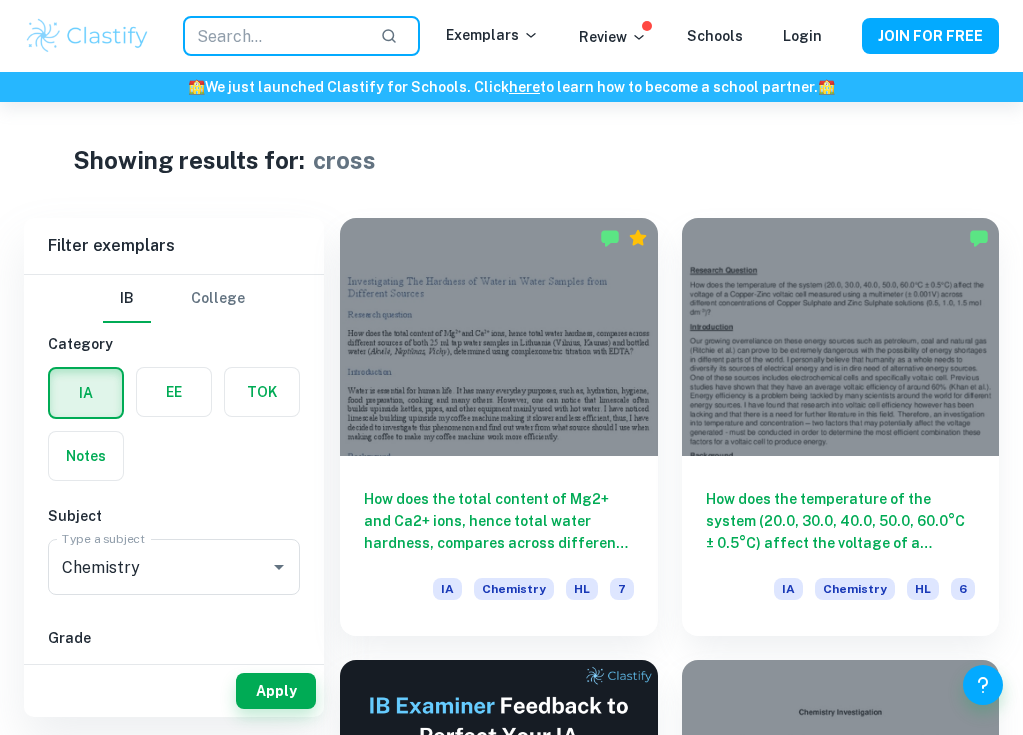 click at bounding box center [273, 36] 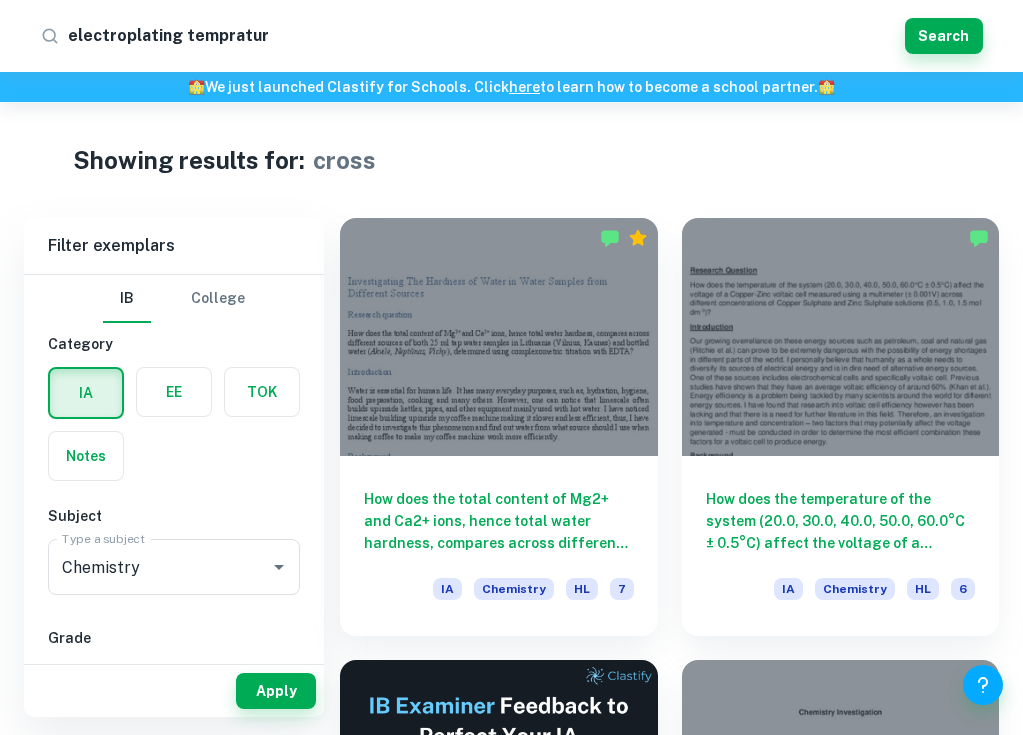 type on "electroplating temprature" 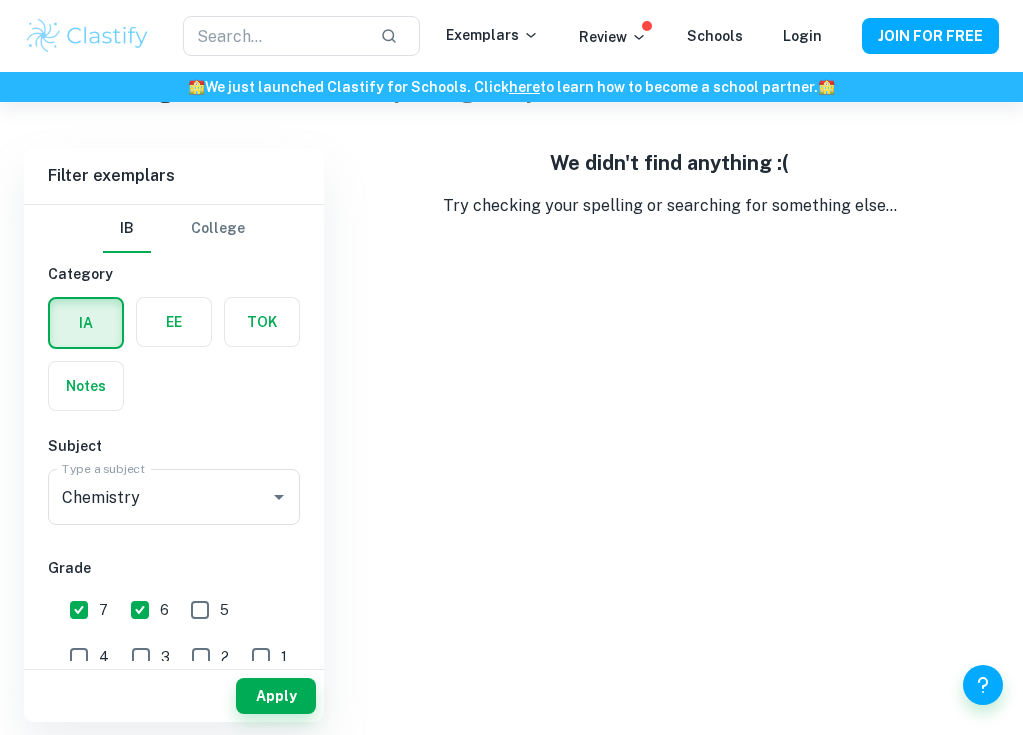 scroll, scrollTop: 77, scrollLeft: 0, axis: vertical 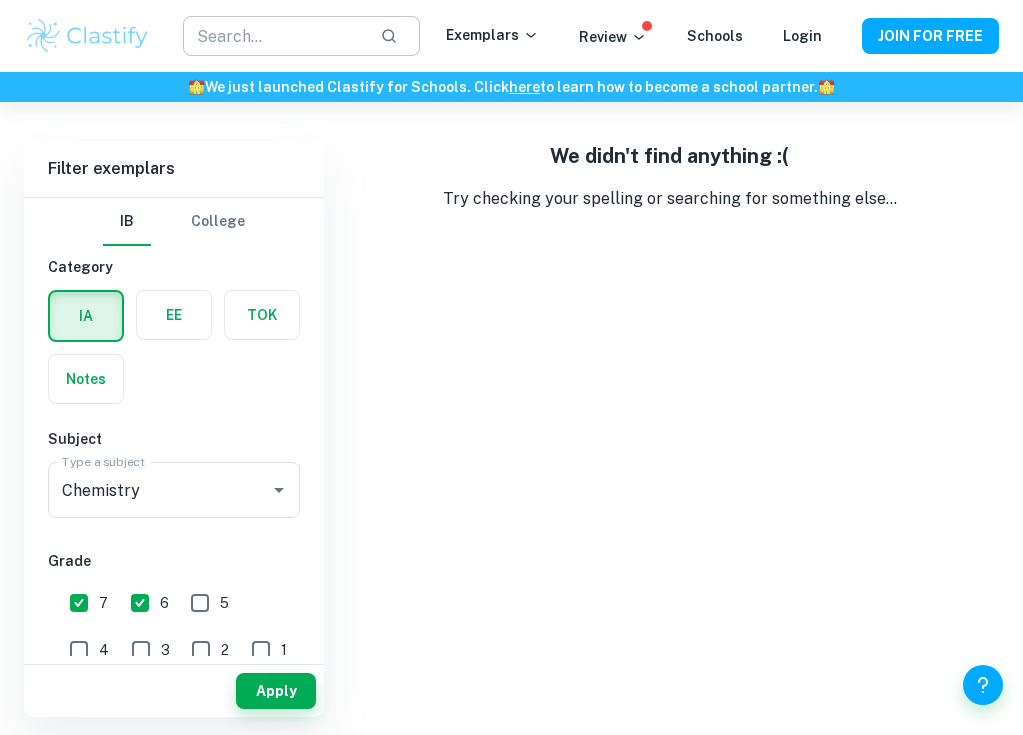 click at bounding box center (273, 36) 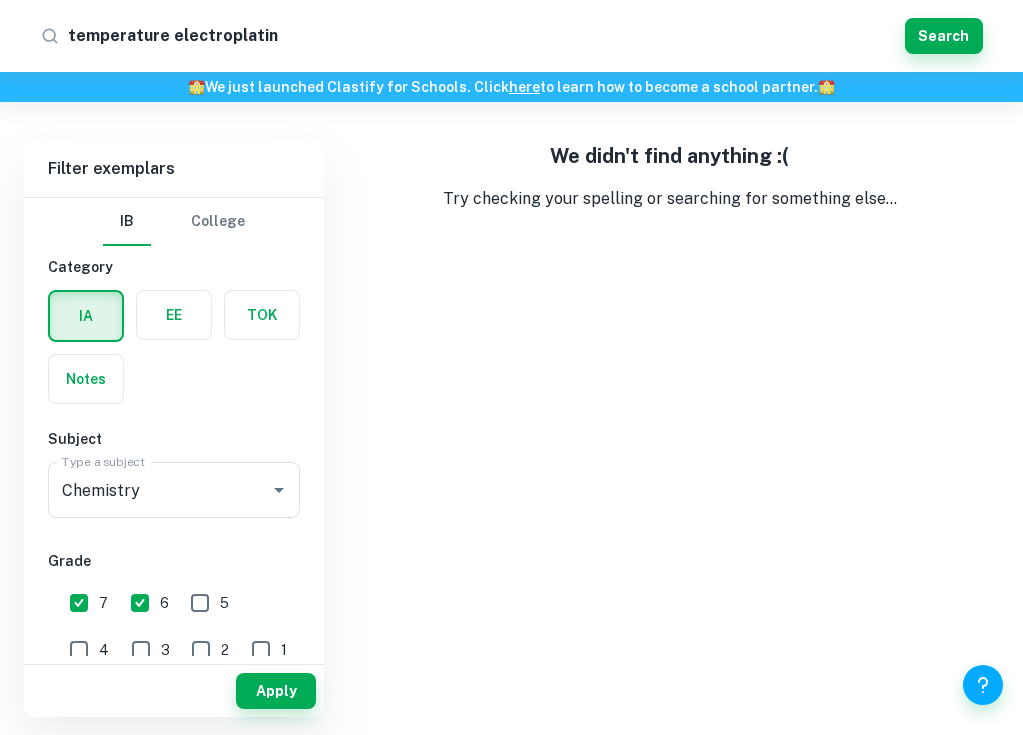 type on "temperature electroplating" 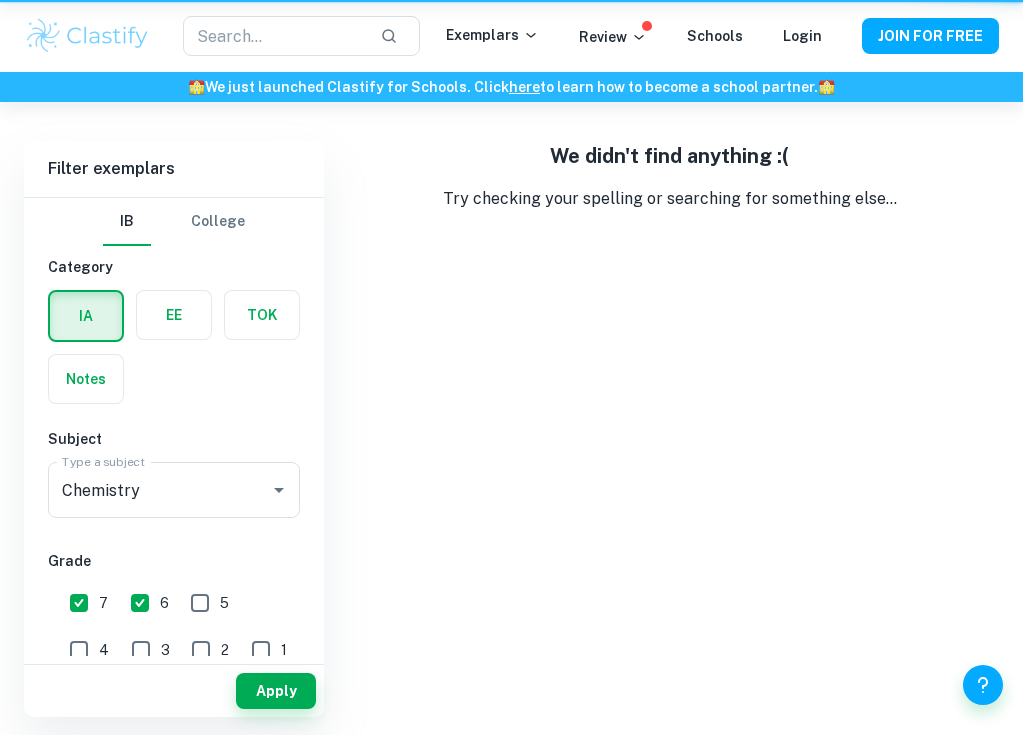 scroll, scrollTop: 0, scrollLeft: 0, axis: both 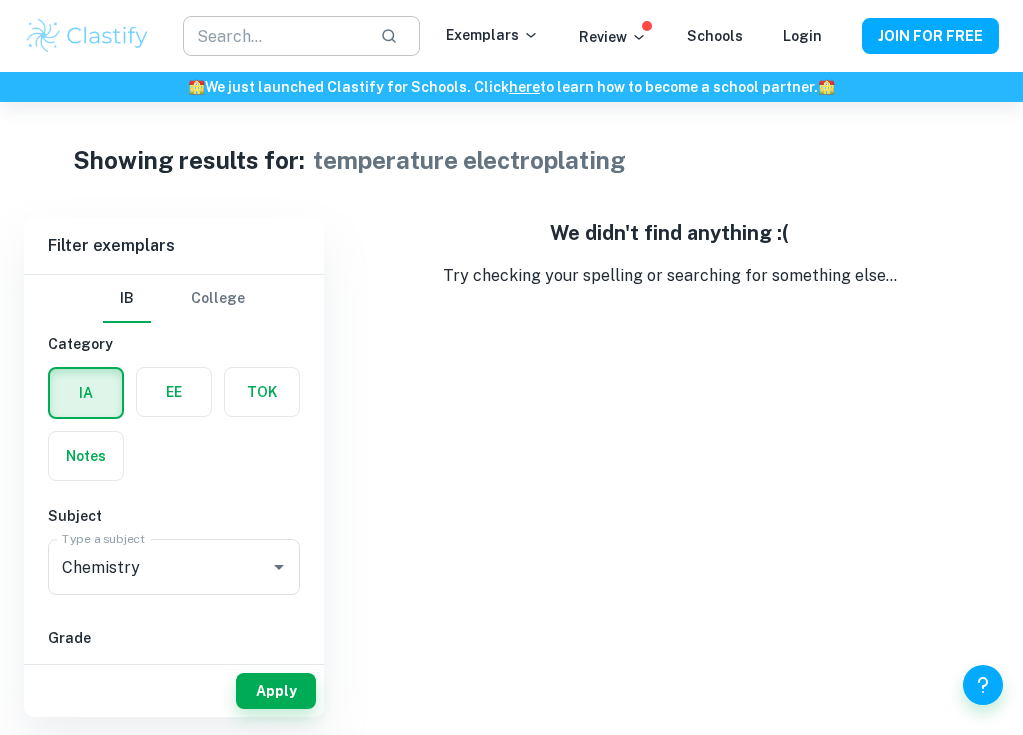 click at bounding box center [273, 36] 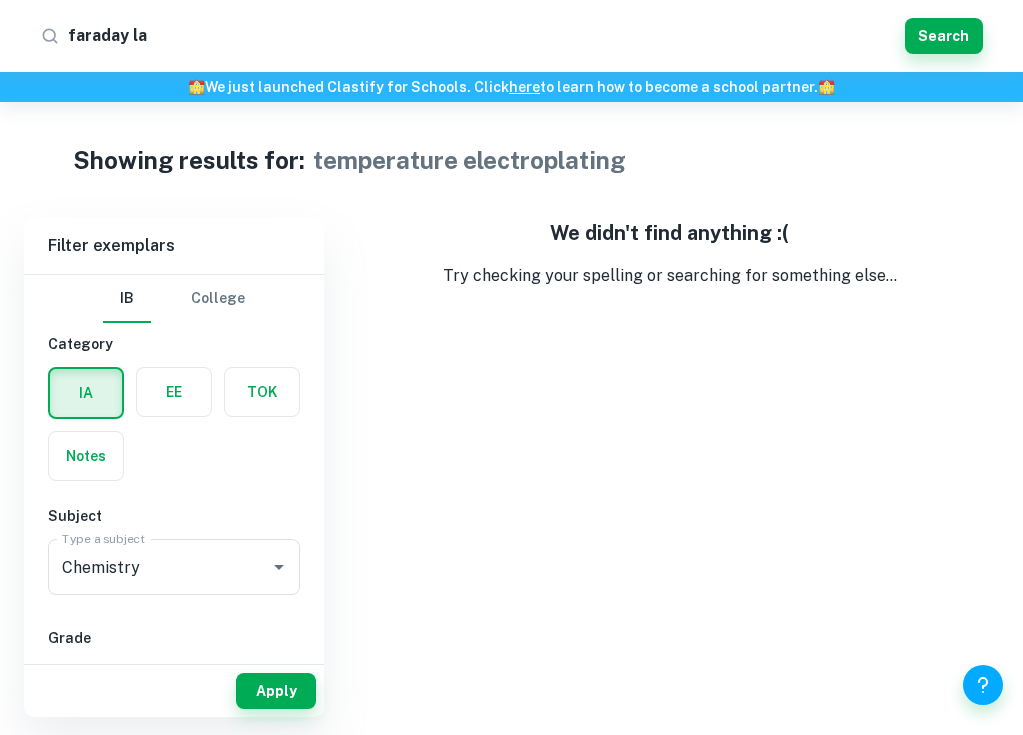 type on "faraday law" 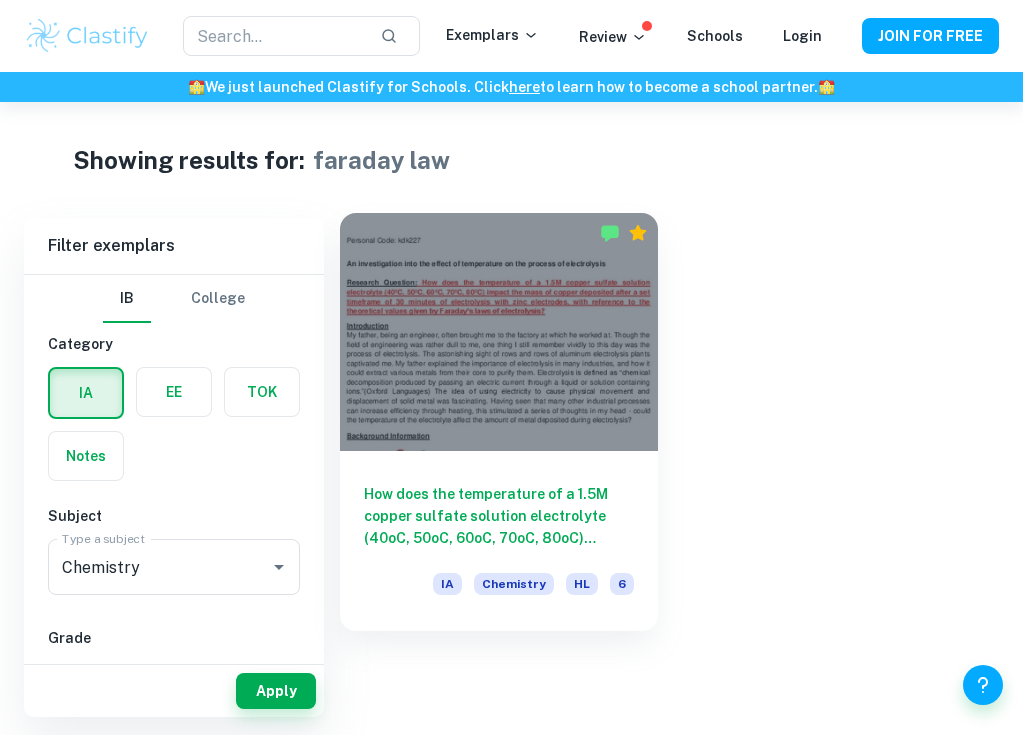 click at bounding box center (499, 332) 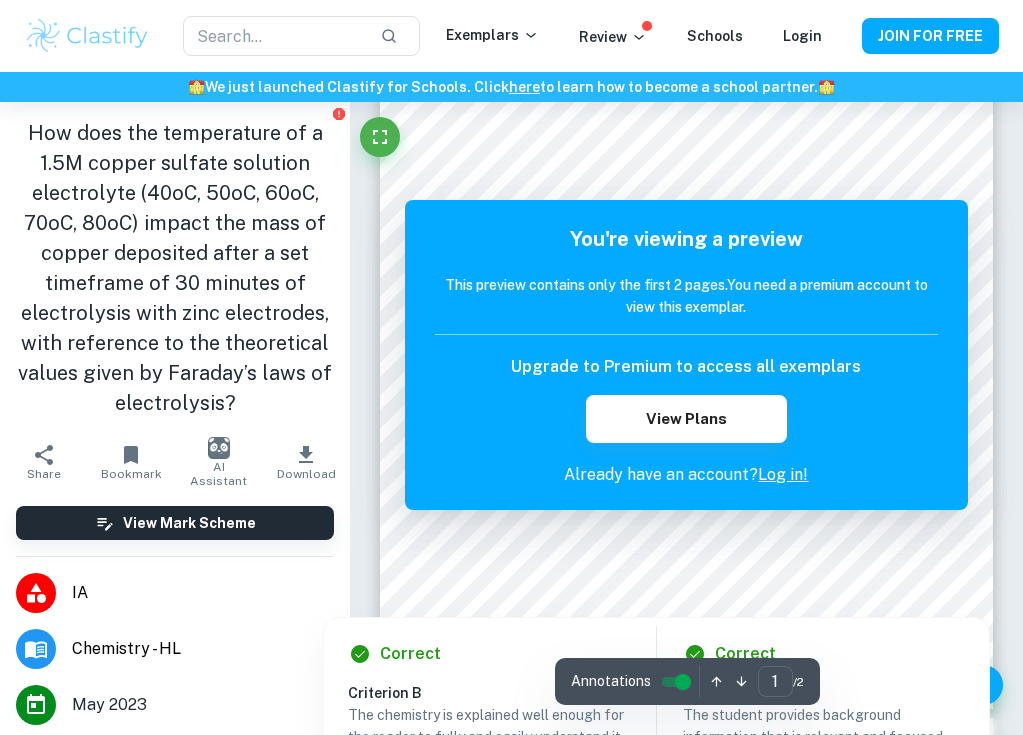 scroll, scrollTop: 202, scrollLeft: 0, axis: vertical 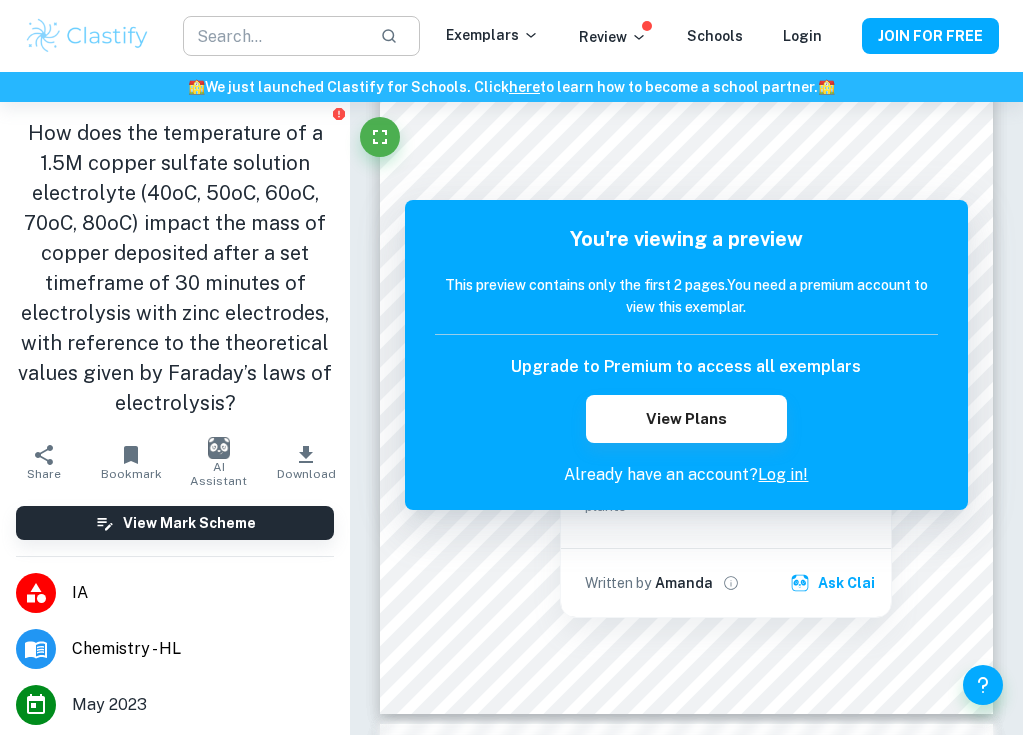 click at bounding box center (273, 36) 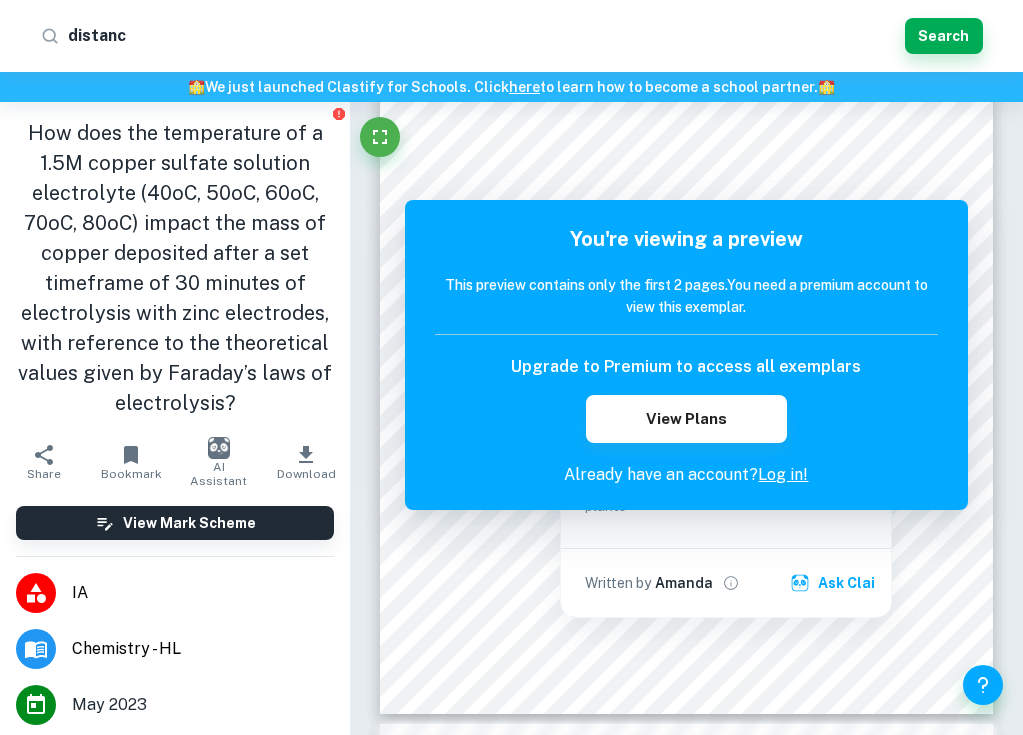type on "distance" 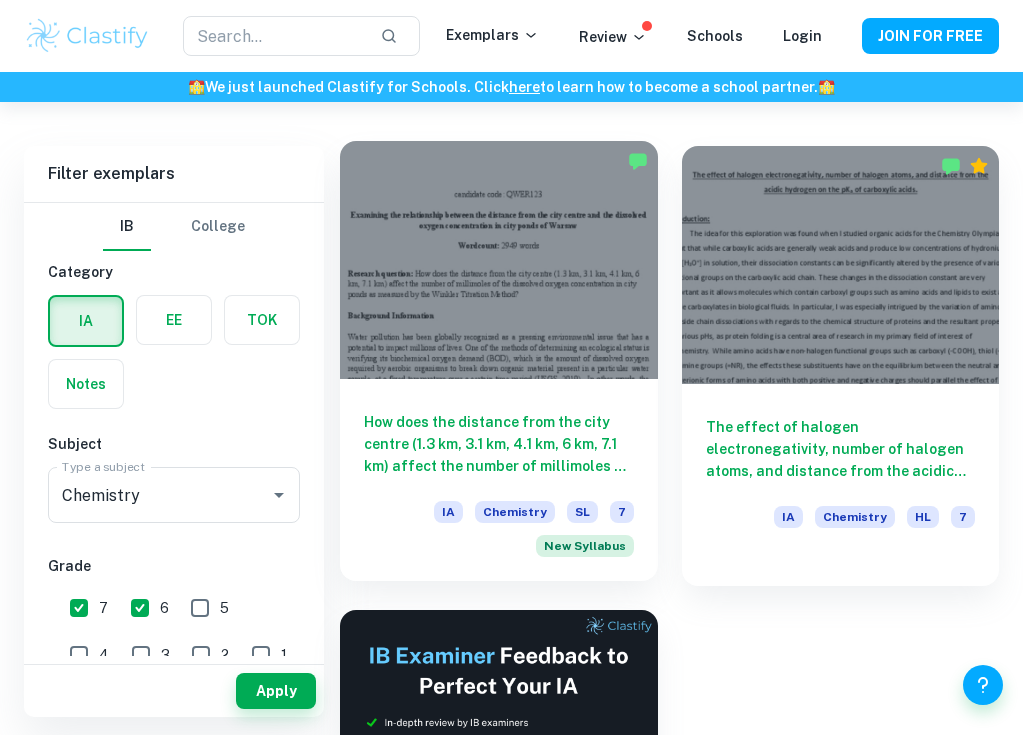 scroll, scrollTop: 72, scrollLeft: 0, axis: vertical 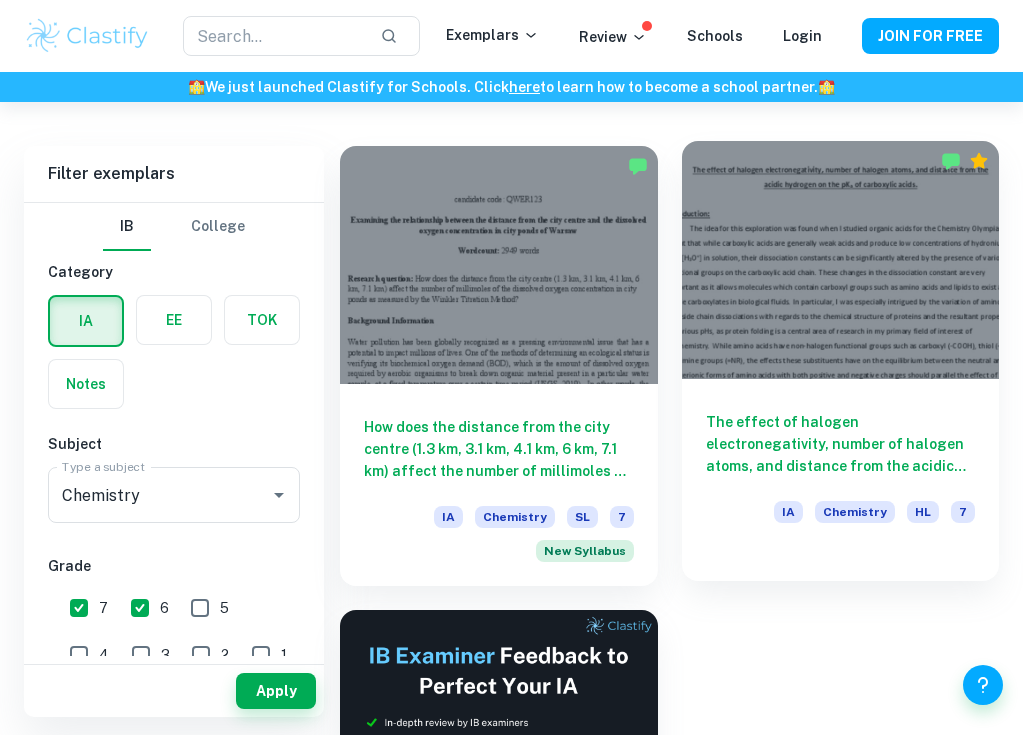 click at bounding box center [841, 260] 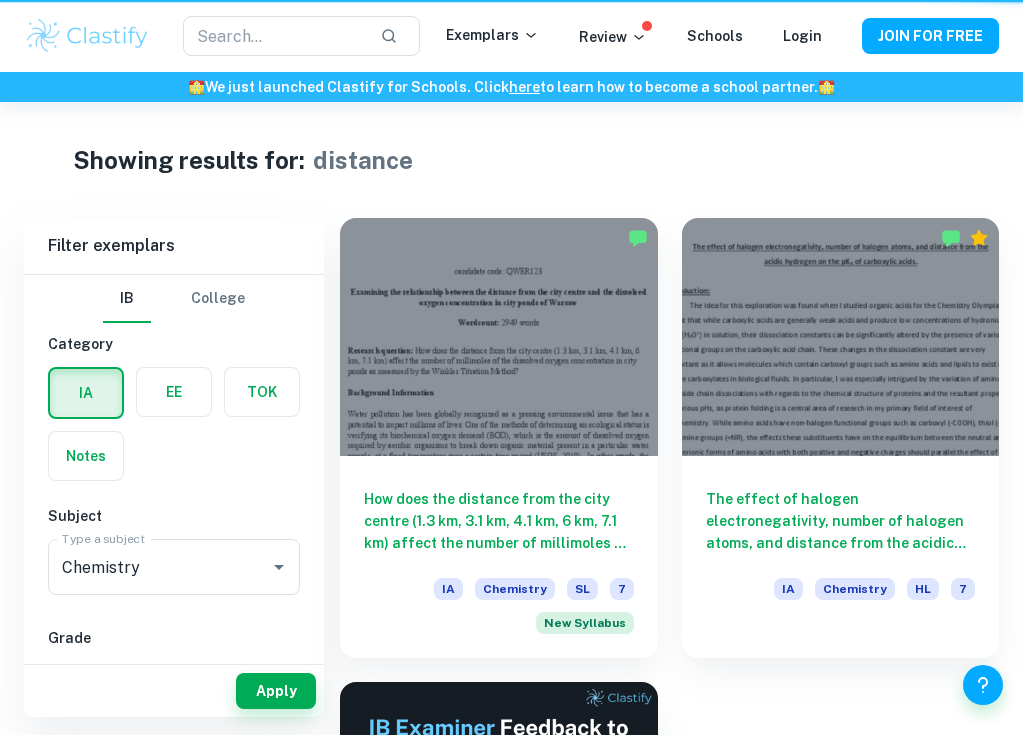 scroll, scrollTop: 72, scrollLeft: 0, axis: vertical 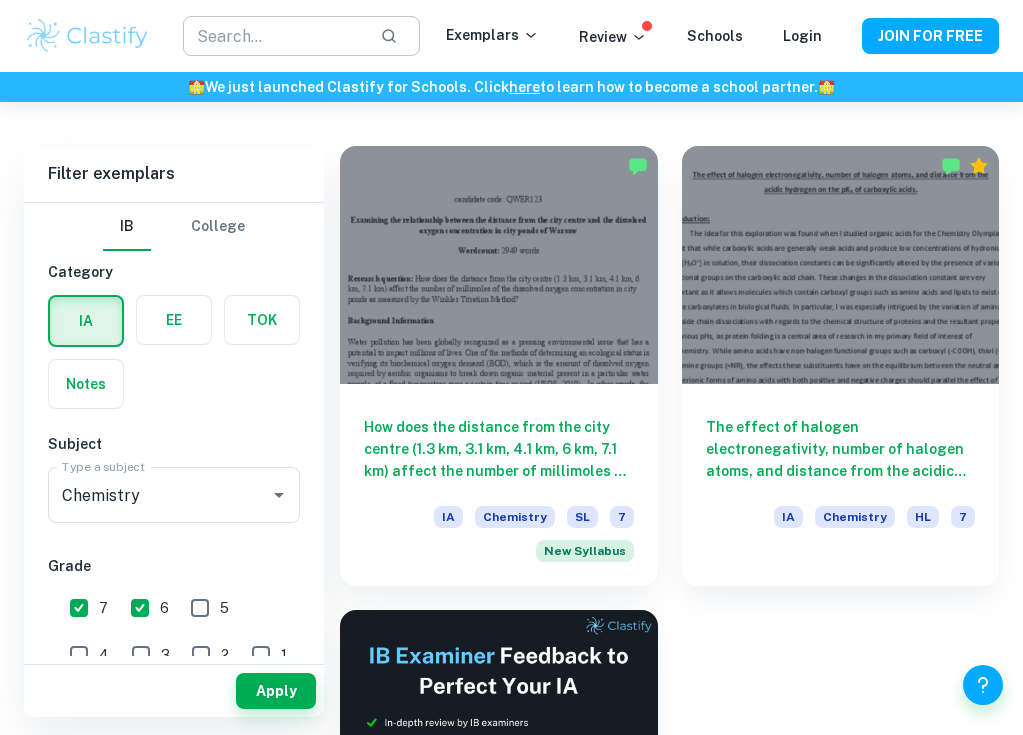 click at bounding box center (273, 36) 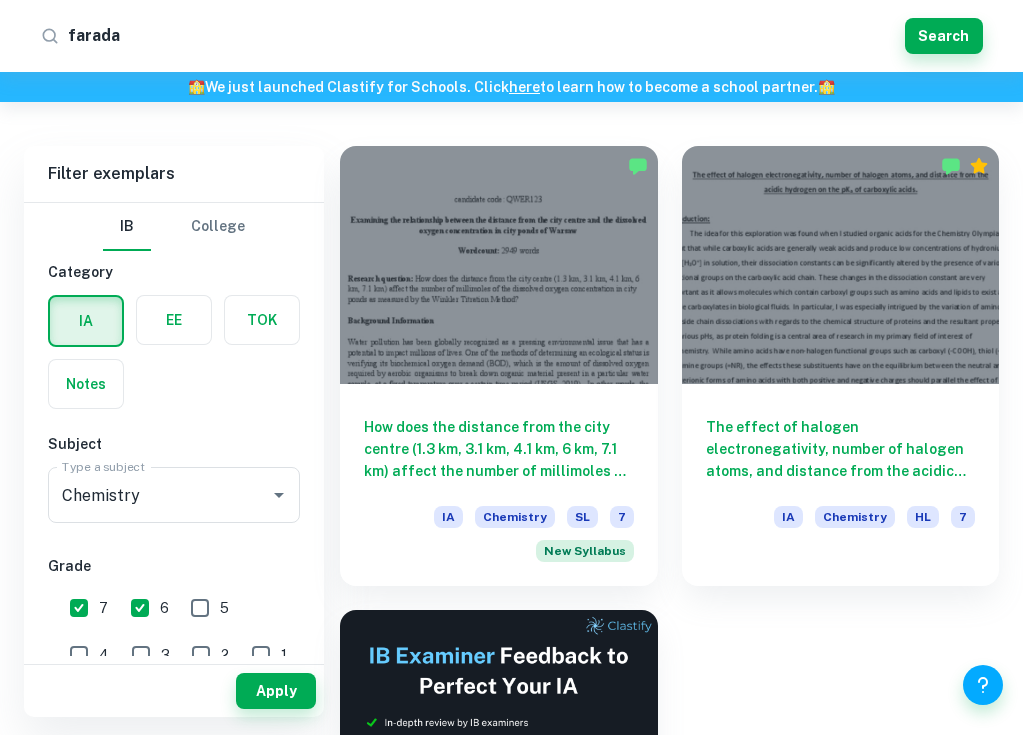 type on "faraday" 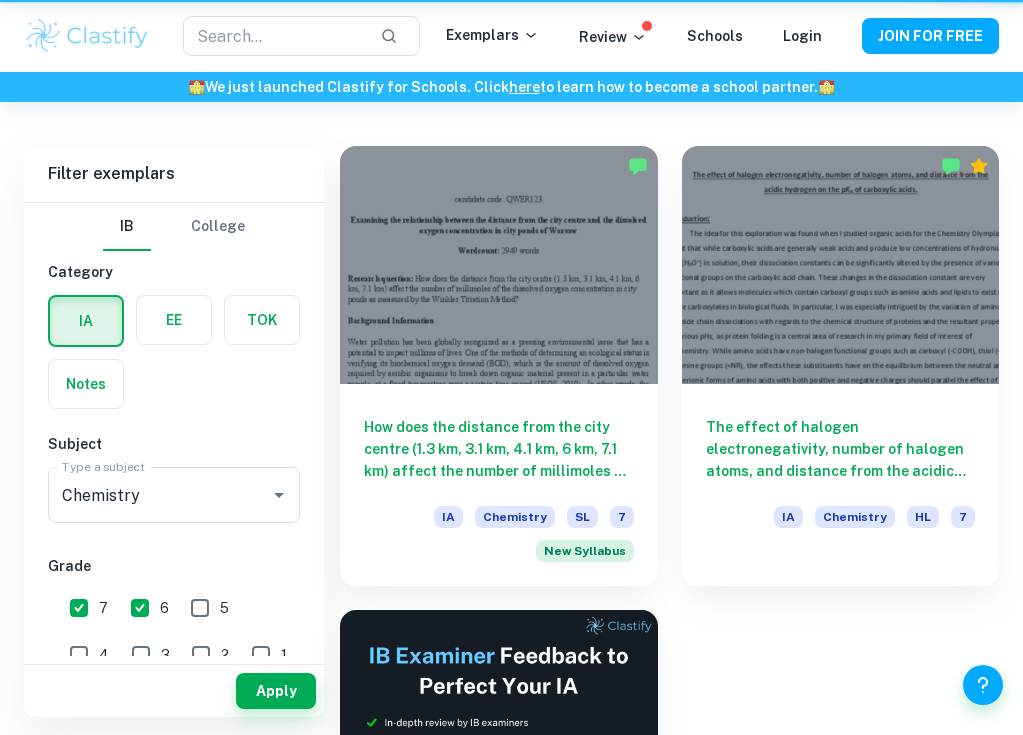 scroll, scrollTop: 0, scrollLeft: 0, axis: both 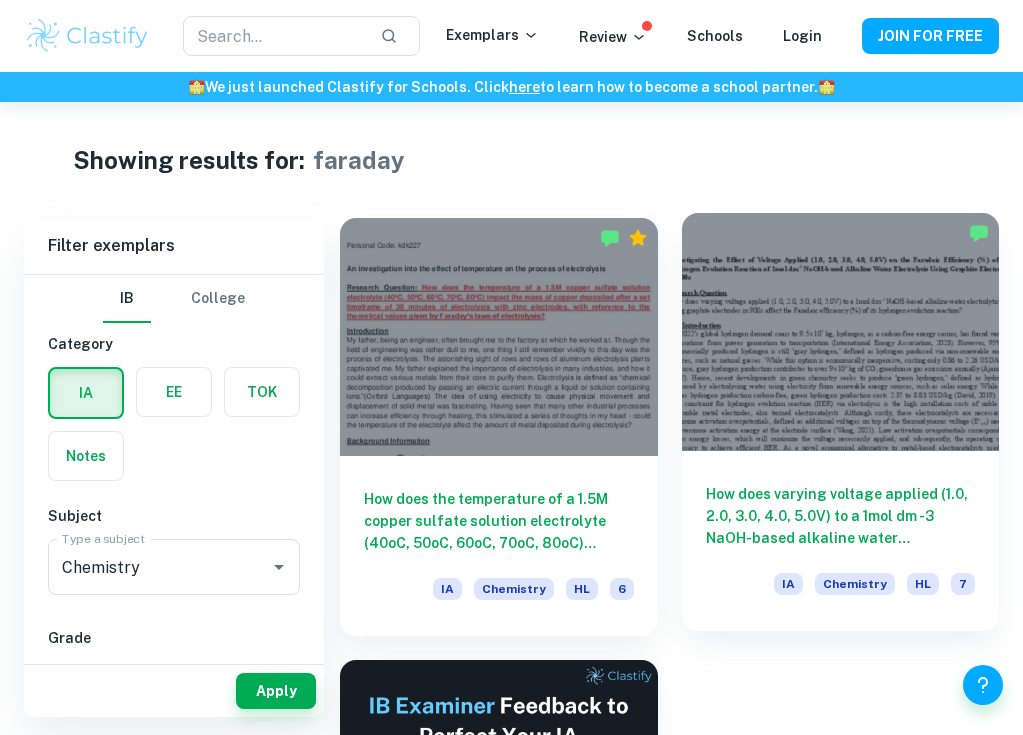 click at bounding box center (841, 332) 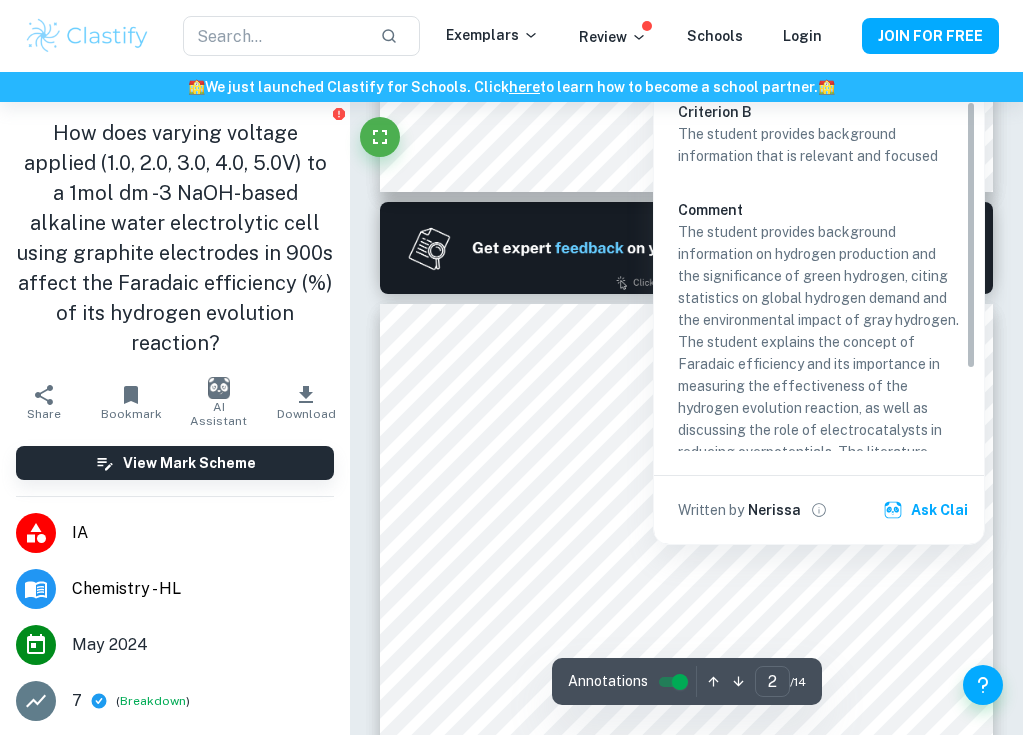 scroll, scrollTop: 746, scrollLeft: 0, axis: vertical 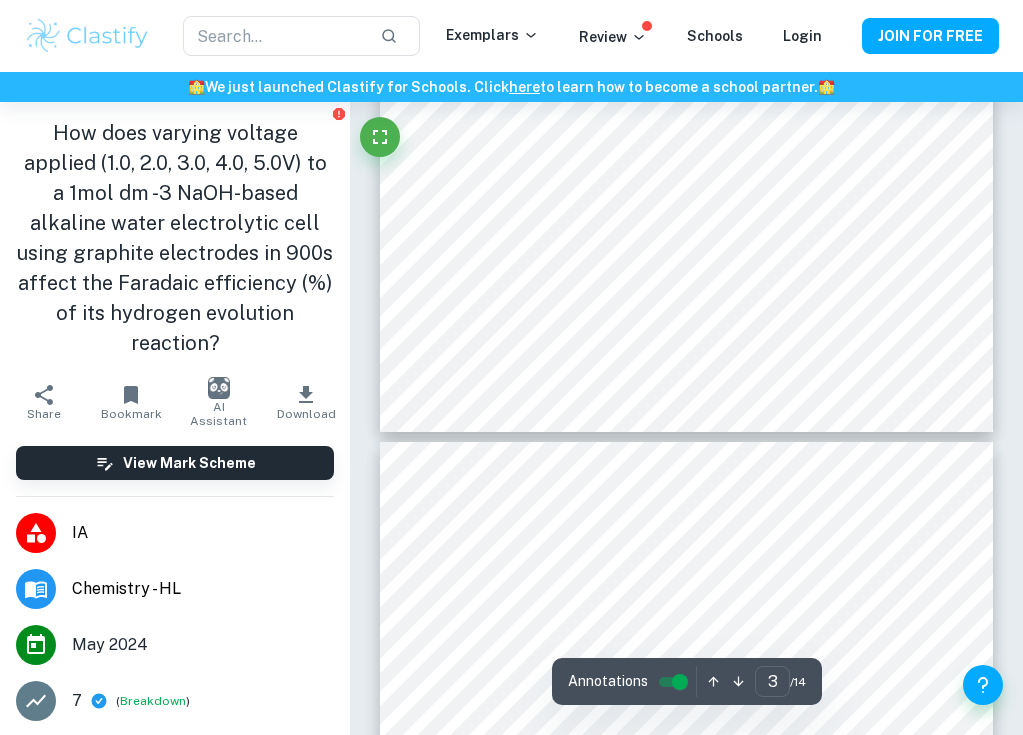 type on "4" 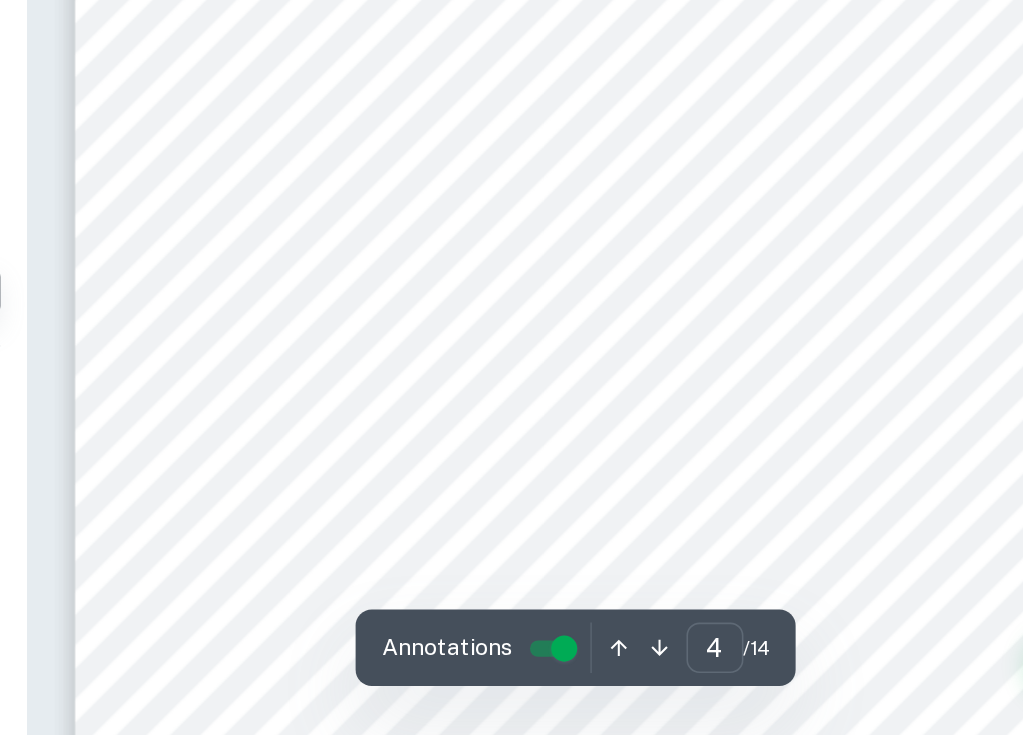 scroll, scrollTop: 2865, scrollLeft: 0, axis: vertical 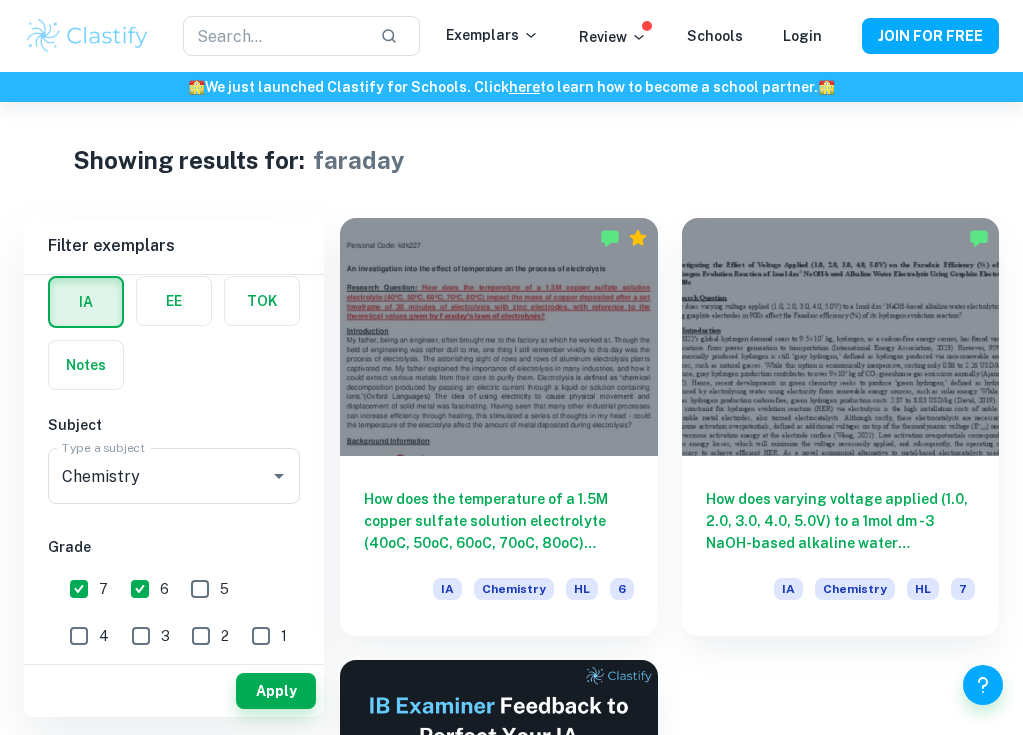 click at bounding box center (87, 36) 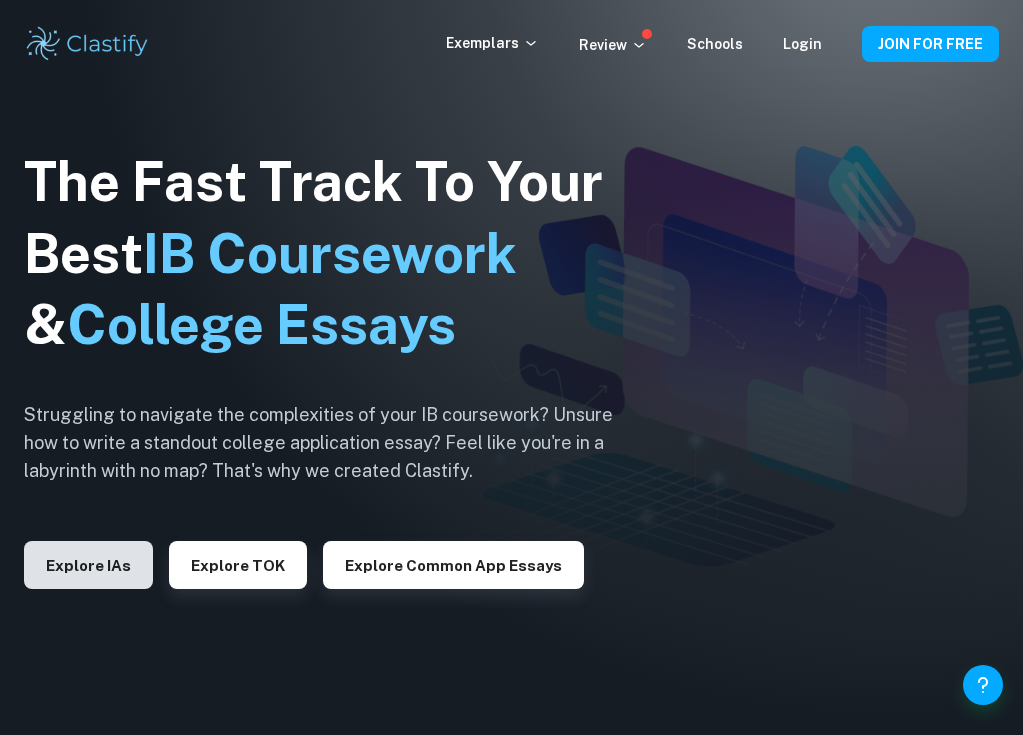 click on "Explore IAs" at bounding box center (88, 565) 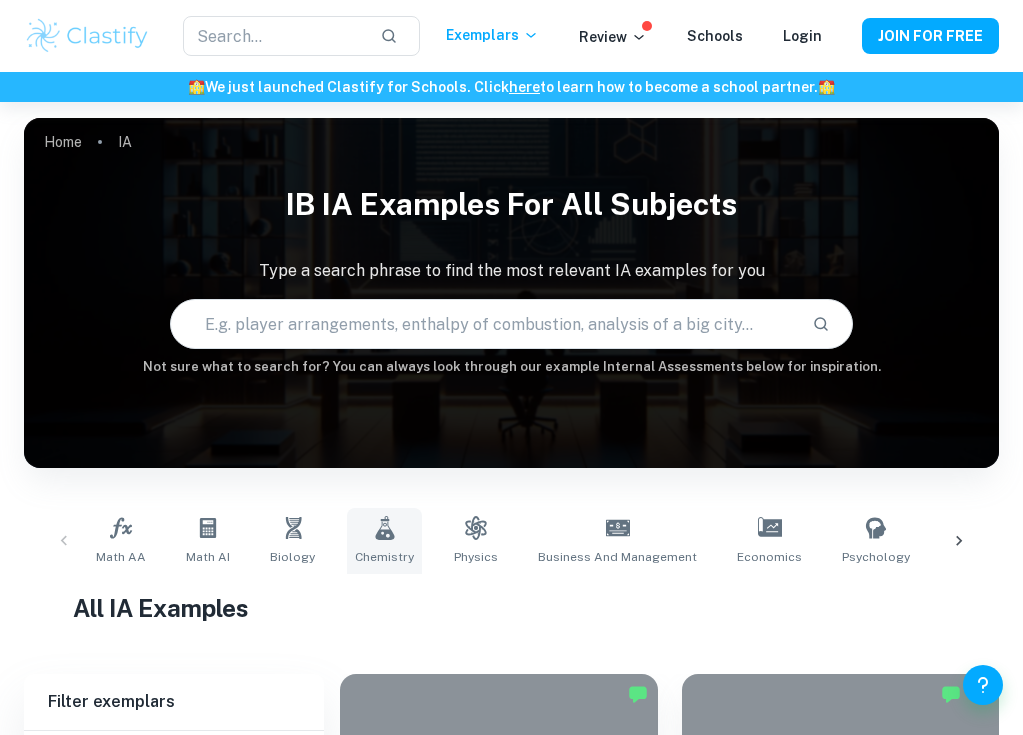 click 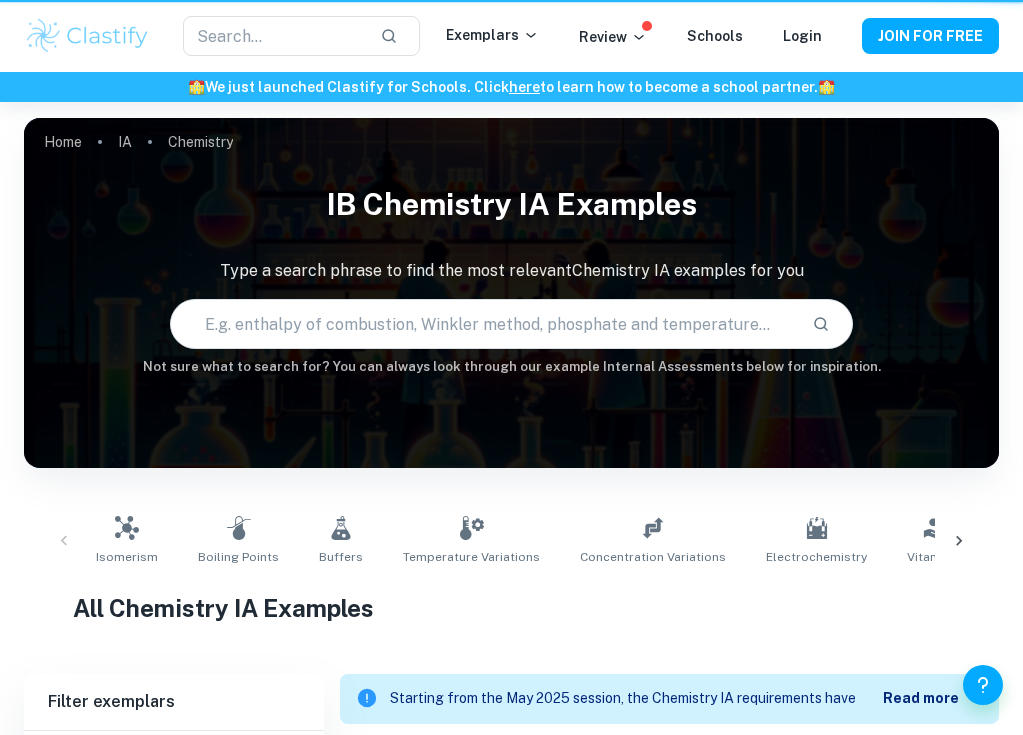 scroll, scrollTop: 303, scrollLeft: 0, axis: vertical 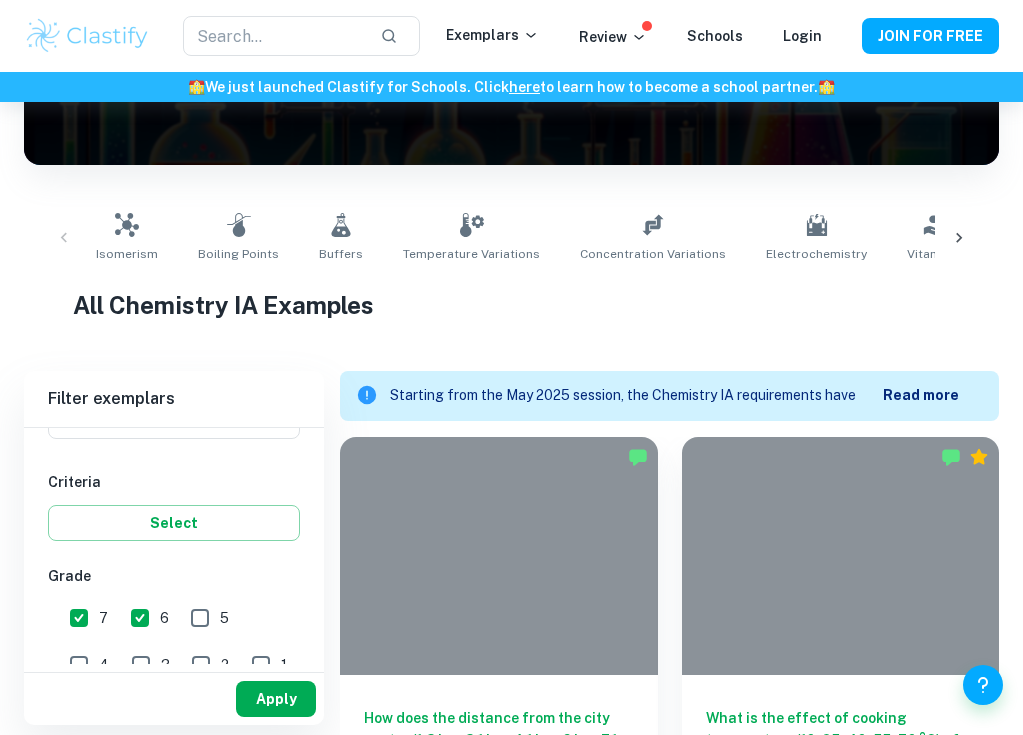 click on "Apply" at bounding box center [276, 699] 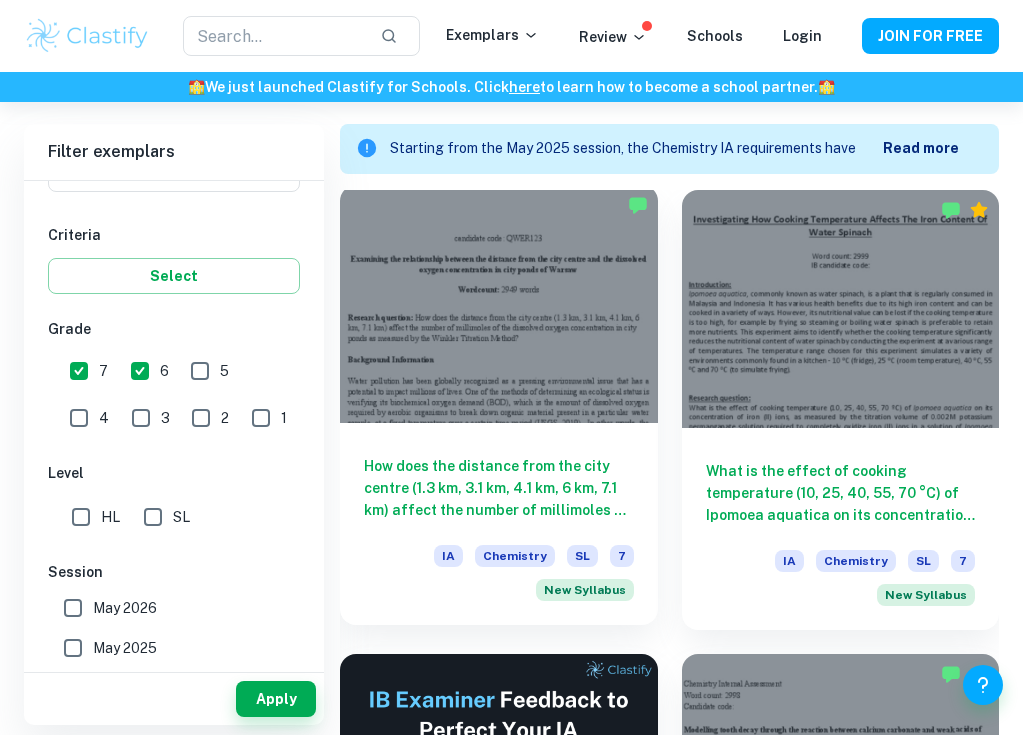 scroll, scrollTop: 550, scrollLeft: 0, axis: vertical 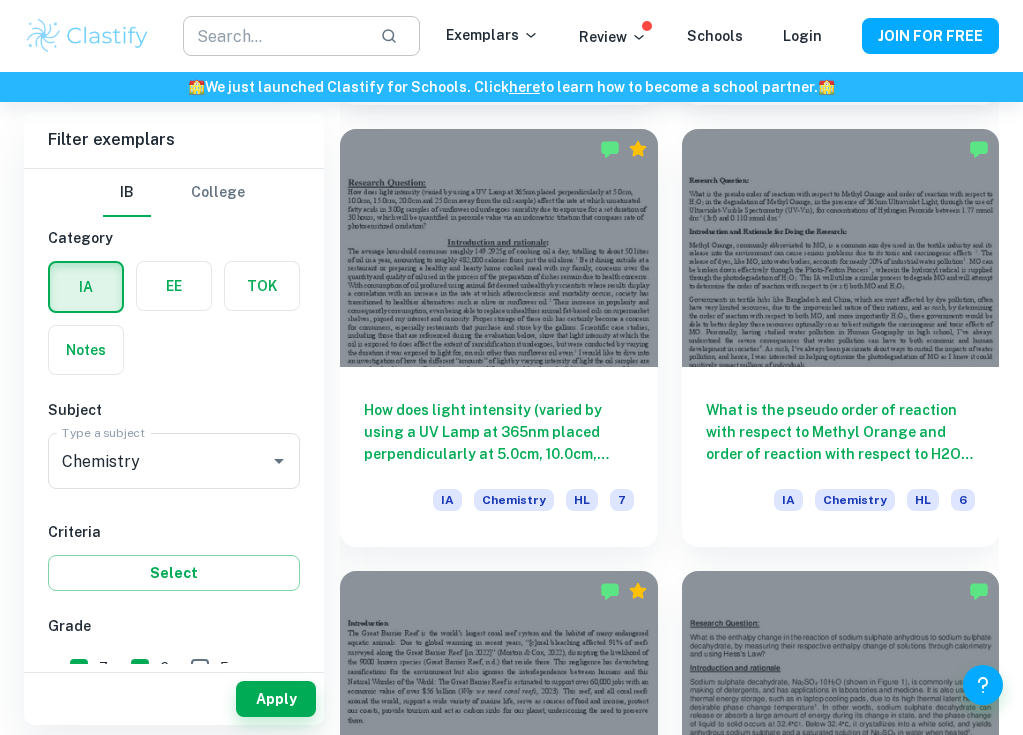 click at bounding box center [273, 36] 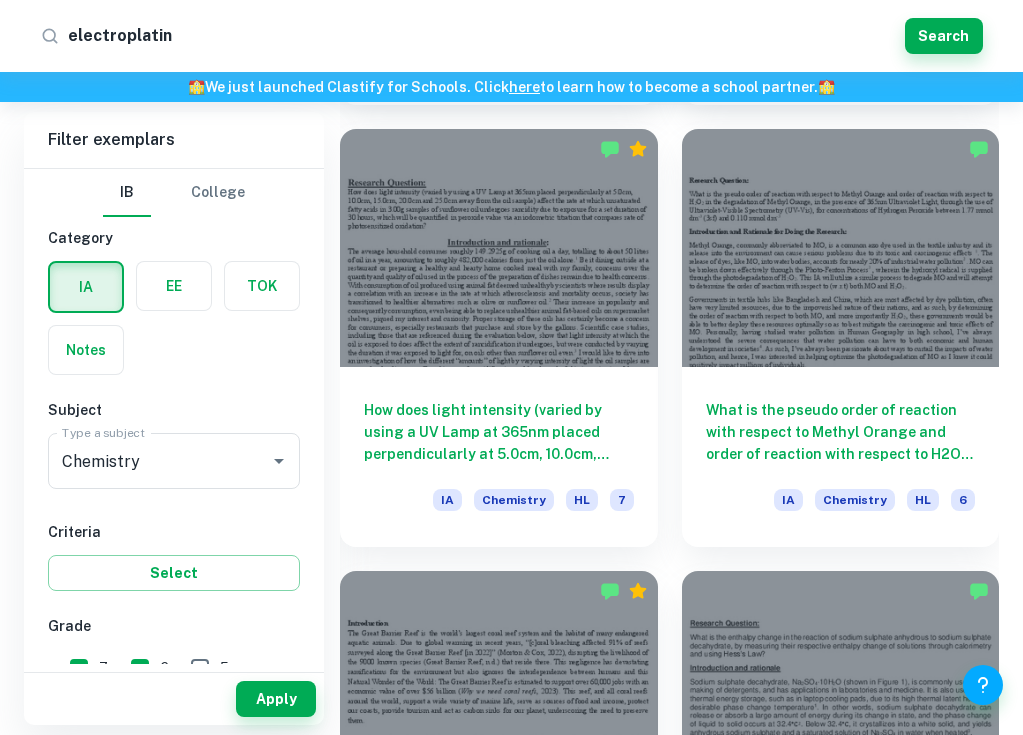 type on "electroplating" 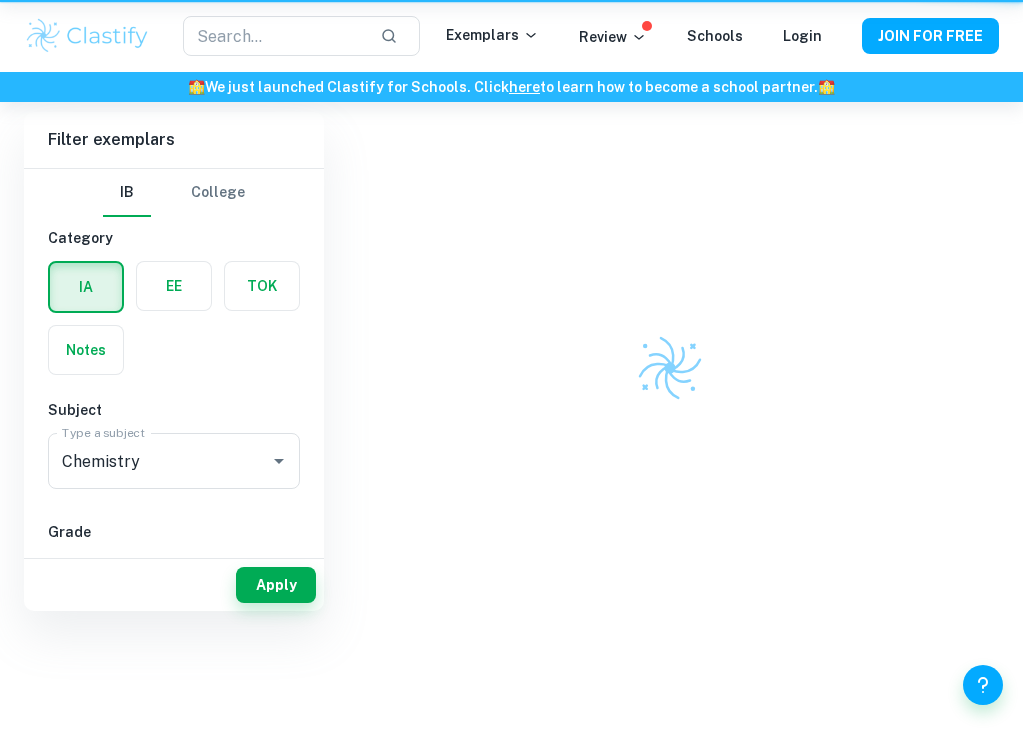 scroll, scrollTop: 0, scrollLeft: 0, axis: both 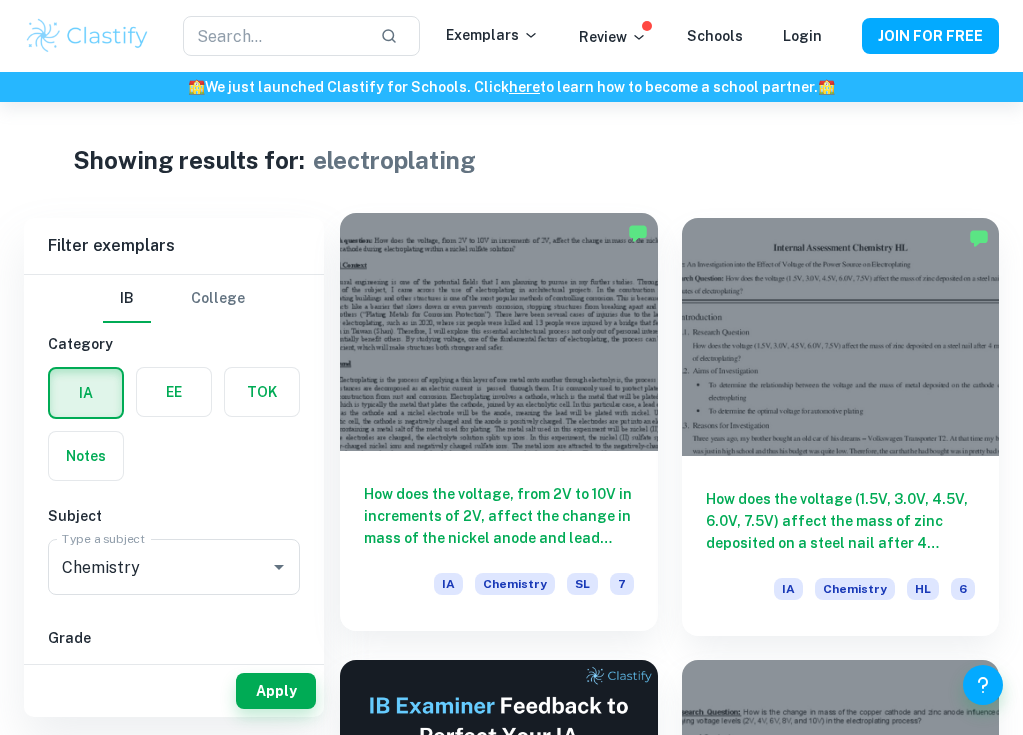 click at bounding box center [499, 332] 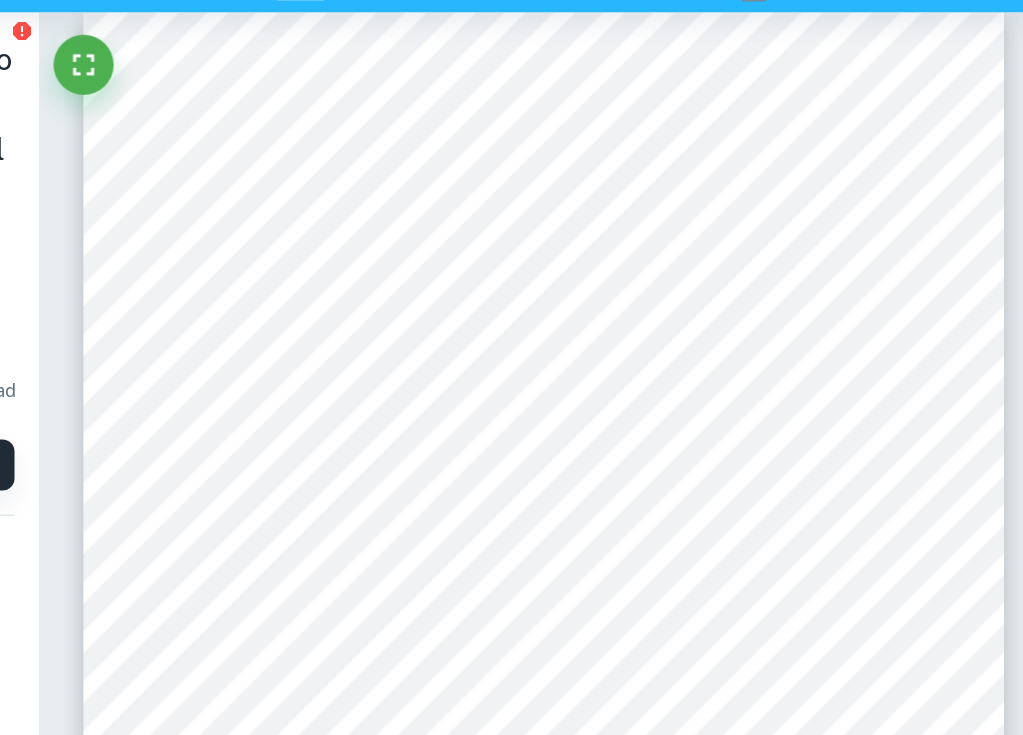 scroll, scrollTop: 3, scrollLeft: 0, axis: vertical 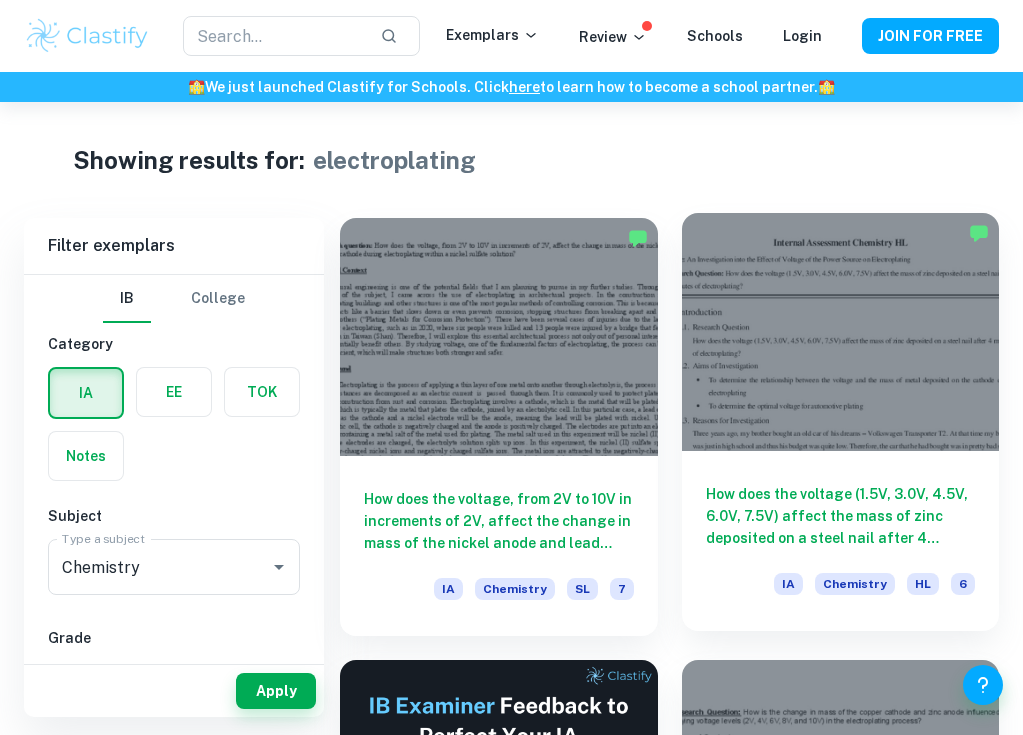 click at bounding box center (841, 332) 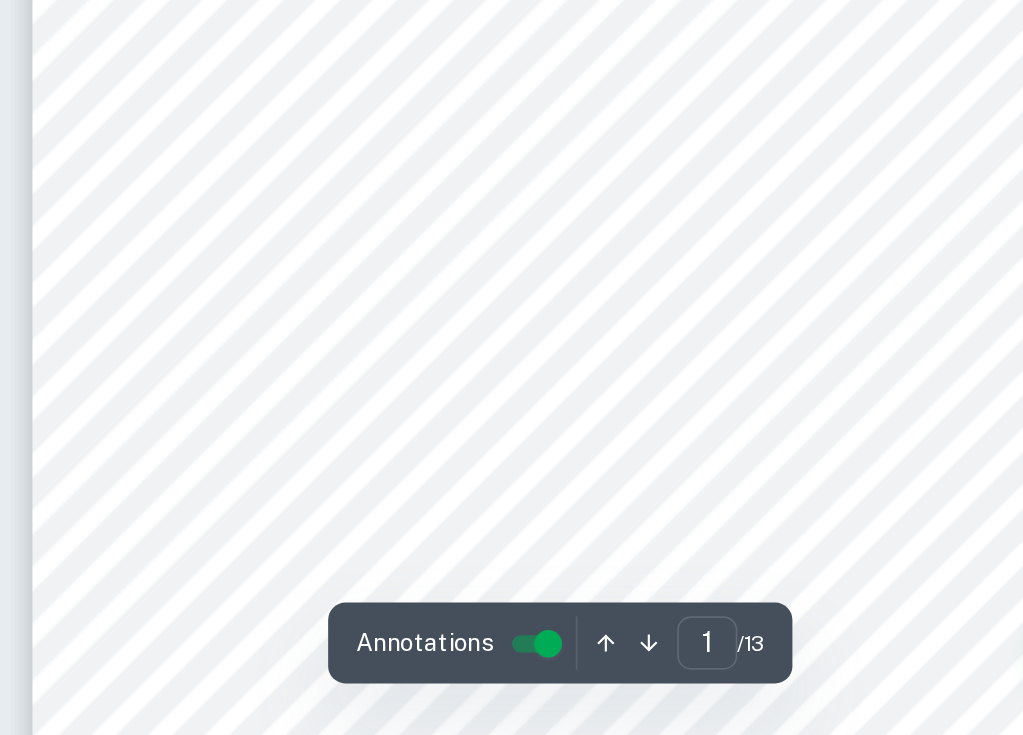 scroll, scrollTop: 273, scrollLeft: 0, axis: vertical 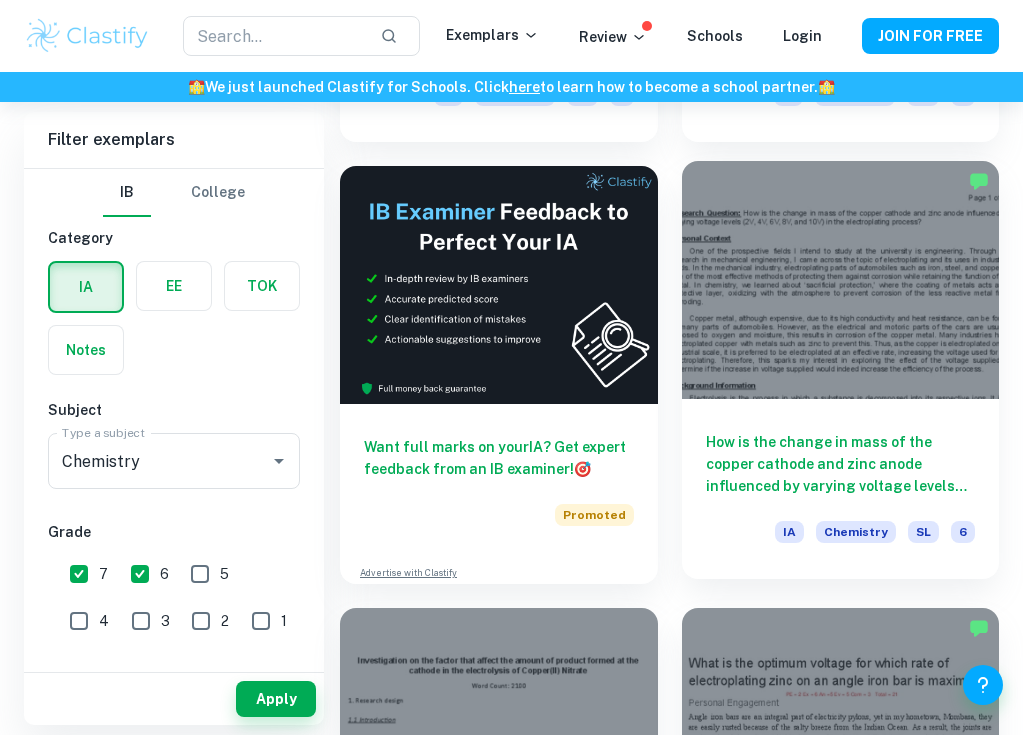 click at bounding box center [841, 280] 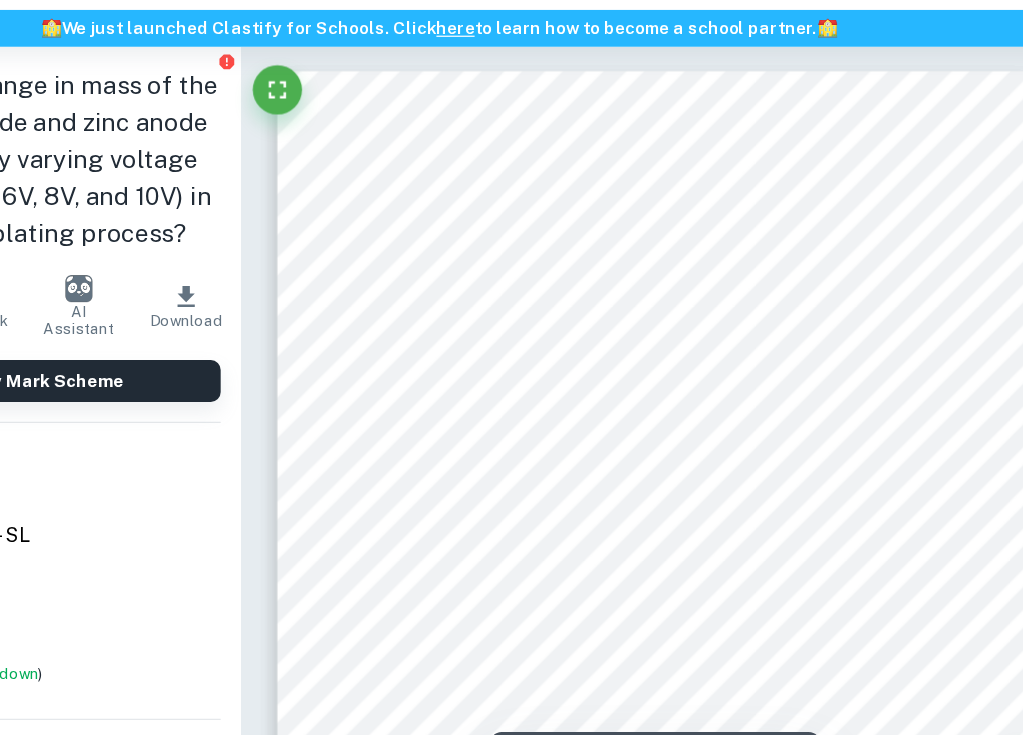 scroll, scrollTop: 3, scrollLeft: 0, axis: vertical 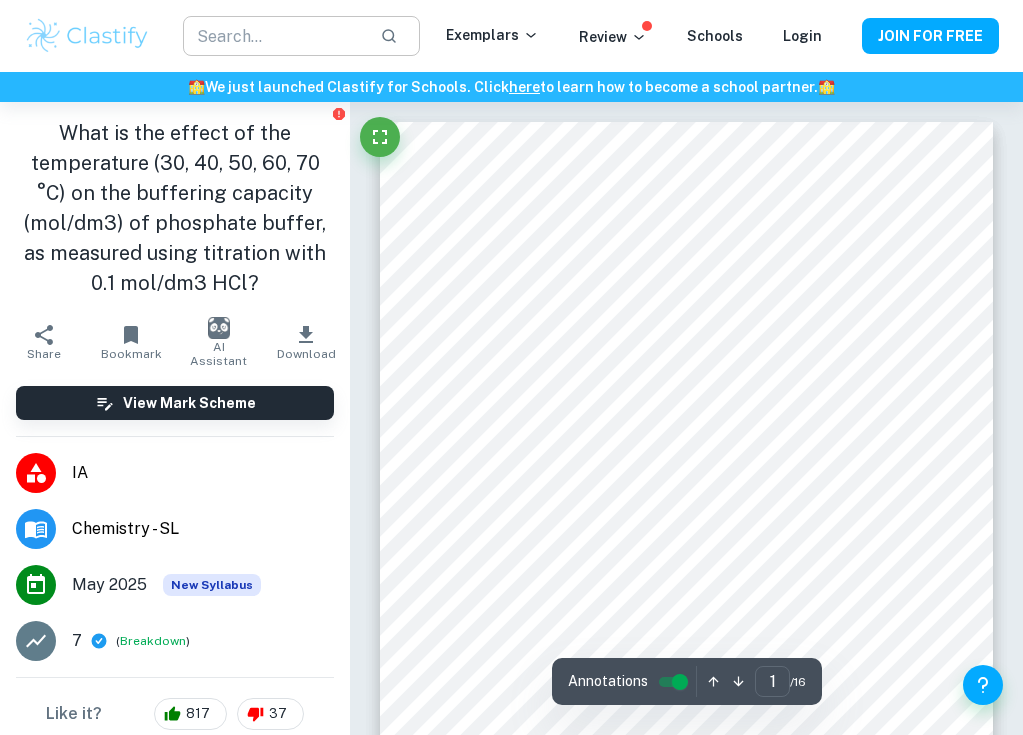 click at bounding box center [273, 36] 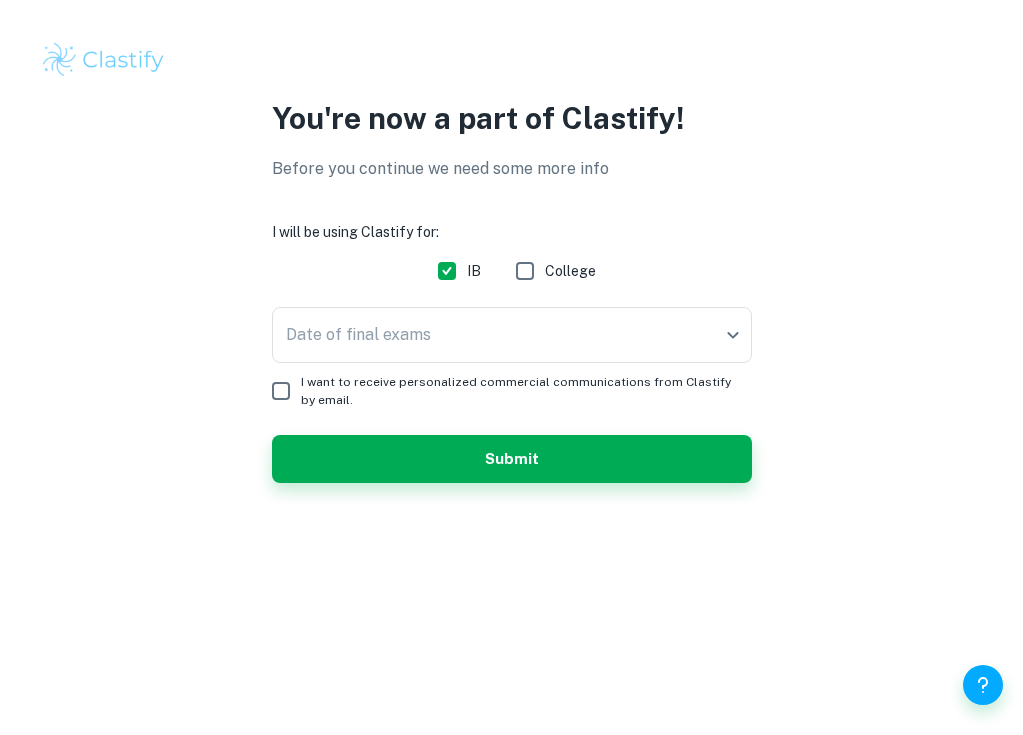 scroll, scrollTop: 0, scrollLeft: 0, axis: both 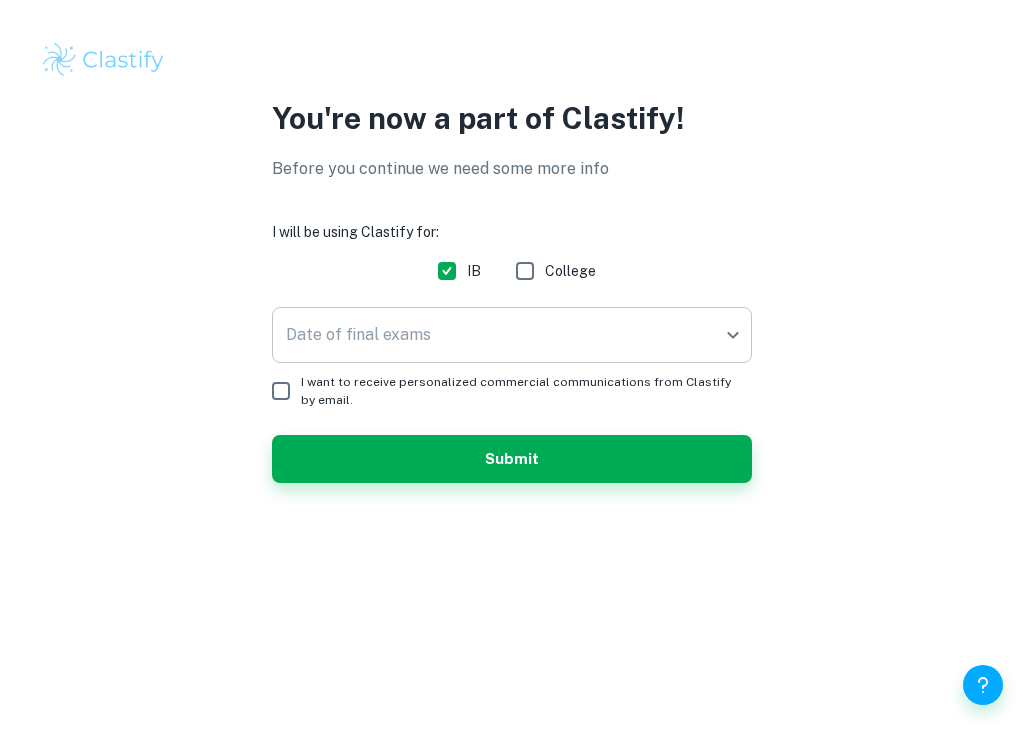 click on "We value your privacy We use cookies to enhance your browsing experience, serve personalised ads or content, and analyse our traffic. By clicking "Accept All", you consent to our use of cookies.   Cookie Policy Customise   Reject All   Accept All   Customise Consent Preferences   We use cookies to help you navigate efficiently and perform certain functions. You will find detailed information about all cookies under each consent category below. The cookies that are categorised as "Necessary" are stored on your browser as they are essential for enabling the basic functionalities of the site. ...  Show more For more information on how Google's third-party cookies operate and handle your data, see:   Google Privacy Policy Necessary Always Active Necessary cookies are required to enable the basic features of this site, such as providing secure log-in or adjusting your consent preferences. These cookies do not store any personally identifiable data. Functional Analytics Performance Advertisement Uncategorised" at bounding box center (511, 367) 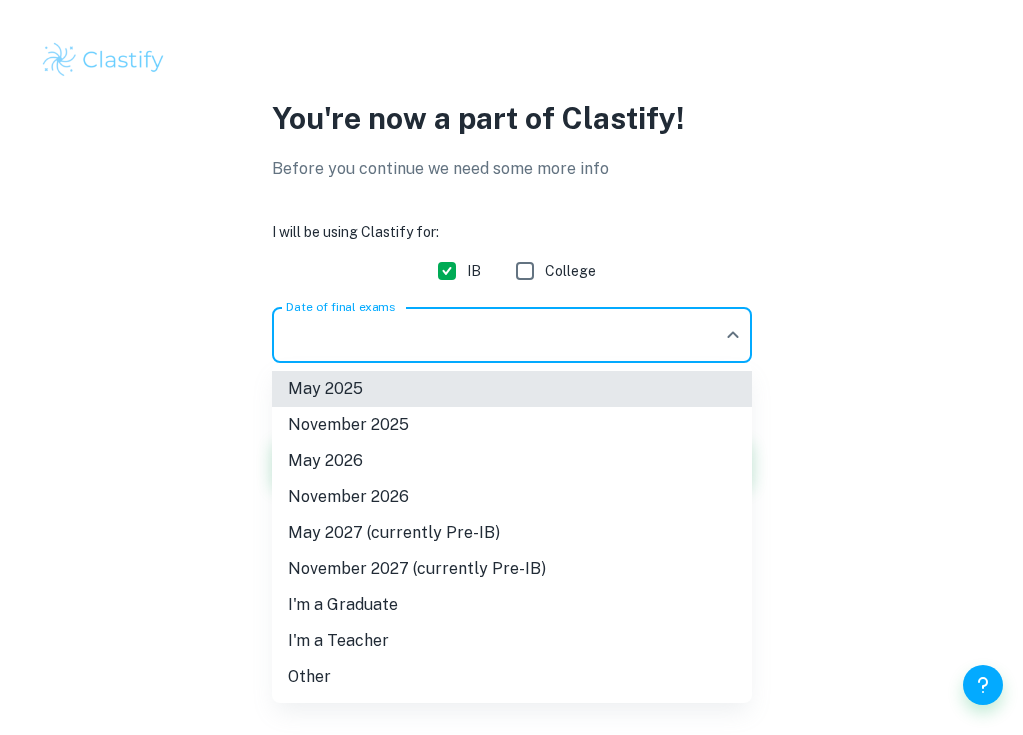 click at bounding box center (511, 367) 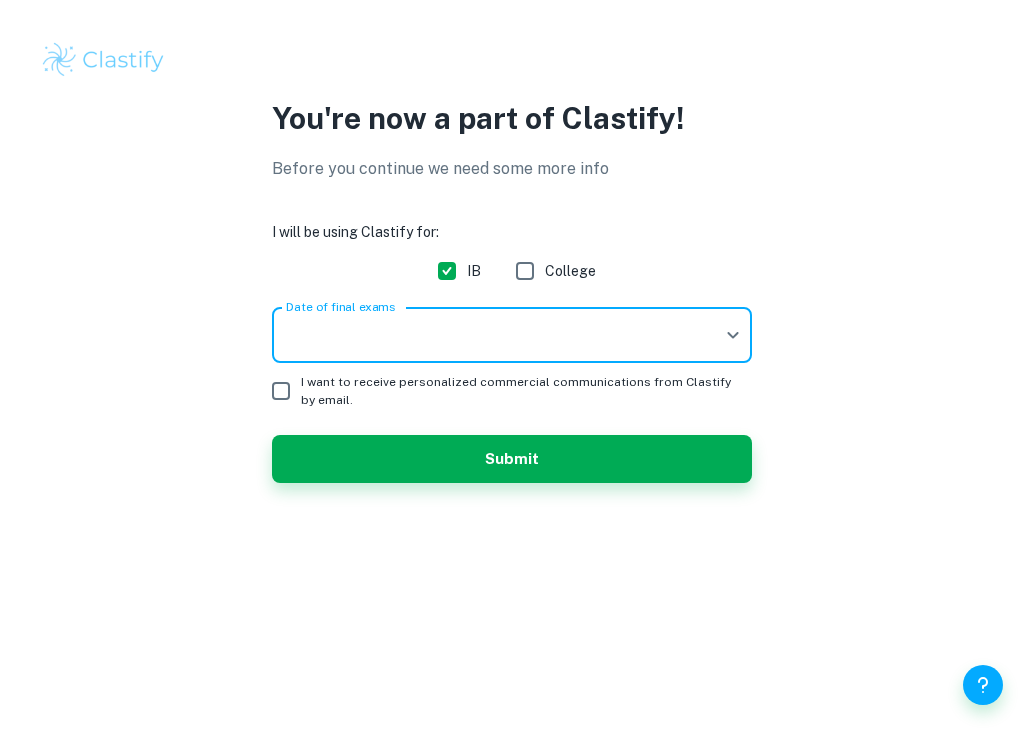 click on "We value your privacy We use cookies to enhance your browsing experience, serve personalised ads or content, and analyse our traffic. By clicking "Accept All", you consent to our use of cookies.   Cookie Policy Customise   Reject All   Accept All   Customise Consent Preferences   We use cookies to help you navigate efficiently and perform certain functions. You will find detailed information about all cookies under each consent category below. The cookies that are categorised as "Necessary" are stored on your browser as they are essential for enabling the basic functionalities of the site. ...  Show more For more information on how Google's third-party cookies operate and handle your data, see:   Google Privacy Policy Necessary Always Active Necessary cookies are required to enable the basic features of this site, such as providing secure log-in or adjusting your consent preferences. These cookies do not store any personally identifiable data. Functional Analytics Performance Advertisement Uncategorised" at bounding box center [511, 367] 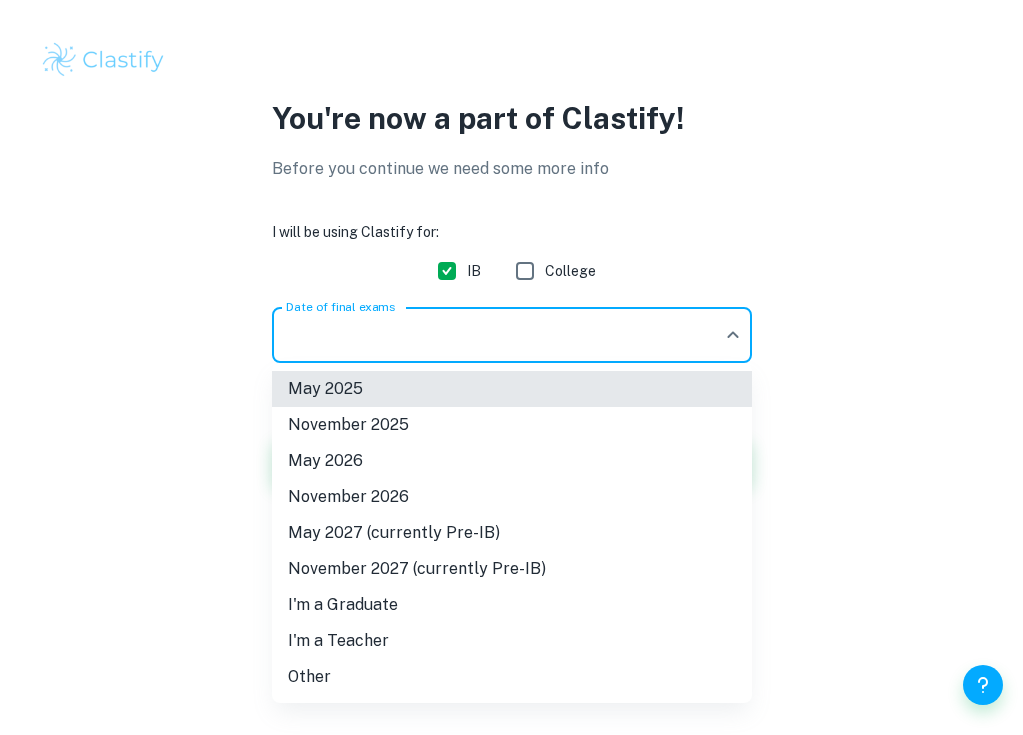 click on "May 2026" at bounding box center (512, 461) 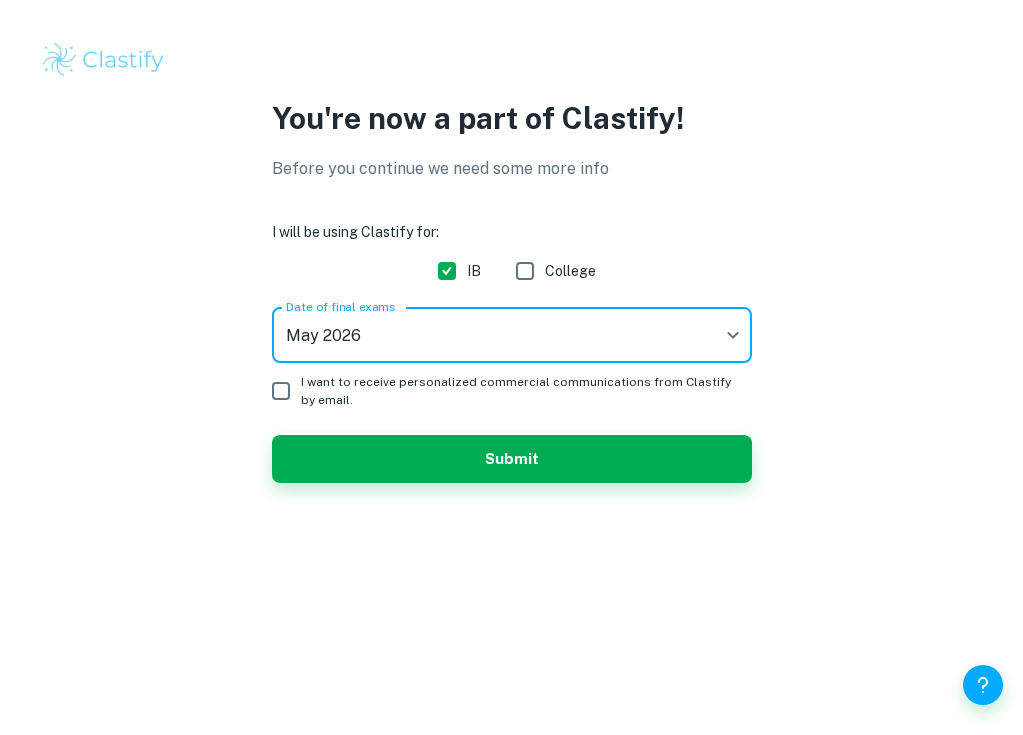 click on "We value your privacy We use cookies to enhance your browsing experience, serve personalised ads or content, and analyse our traffic. By clicking "Accept All", you consent to our use of cookies.   Cookie Policy Customise   Reject All   Accept All   Customise Consent Preferences   We use cookies to help you navigate efficiently and perform certain functions. You will find detailed information about all cookies under each consent category below. The cookies that are categorised as "Necessary" are stored on your browser as they are essential for enabling the basic functionalities of the site. ...  Show more For more information on how Google's third-party cookies operate and handle your data, see:   Google Privacy Policy Necessary Always Active Necessary cookies are required to enable the basic features of this site, such as providing secure log-in or adjusting your consent preferences. These cookies do not store any personally identifiable data. Functional Analytics Performance Advertisement Uncategorised" at bounding box center [511, 367] 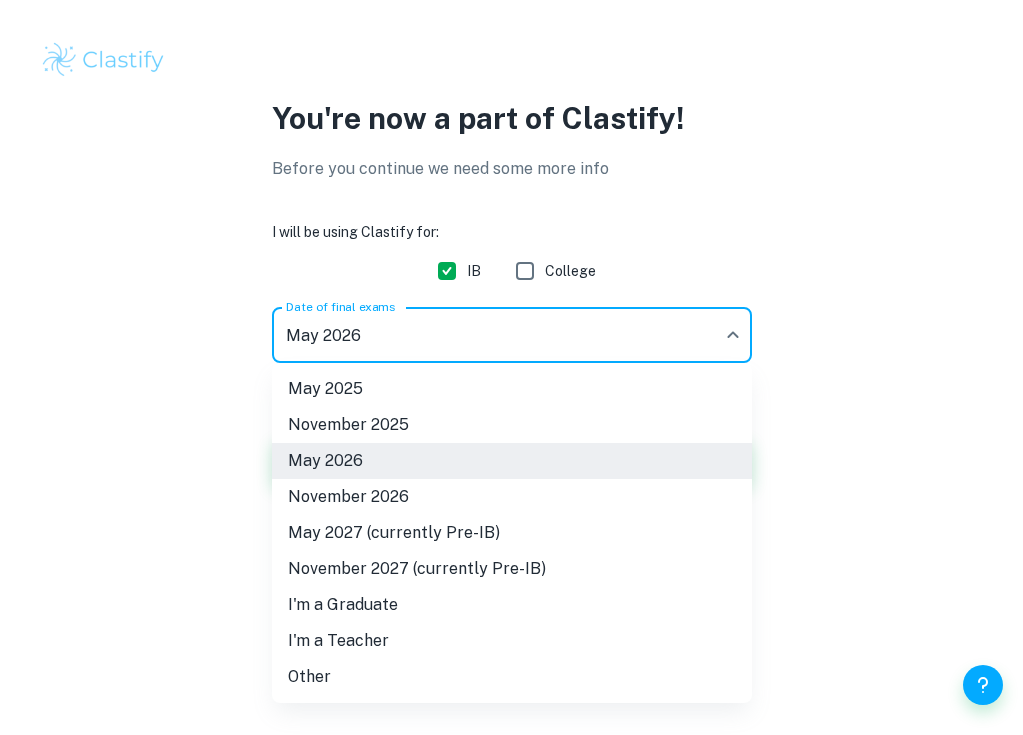 click at bounding box center [511, 367] 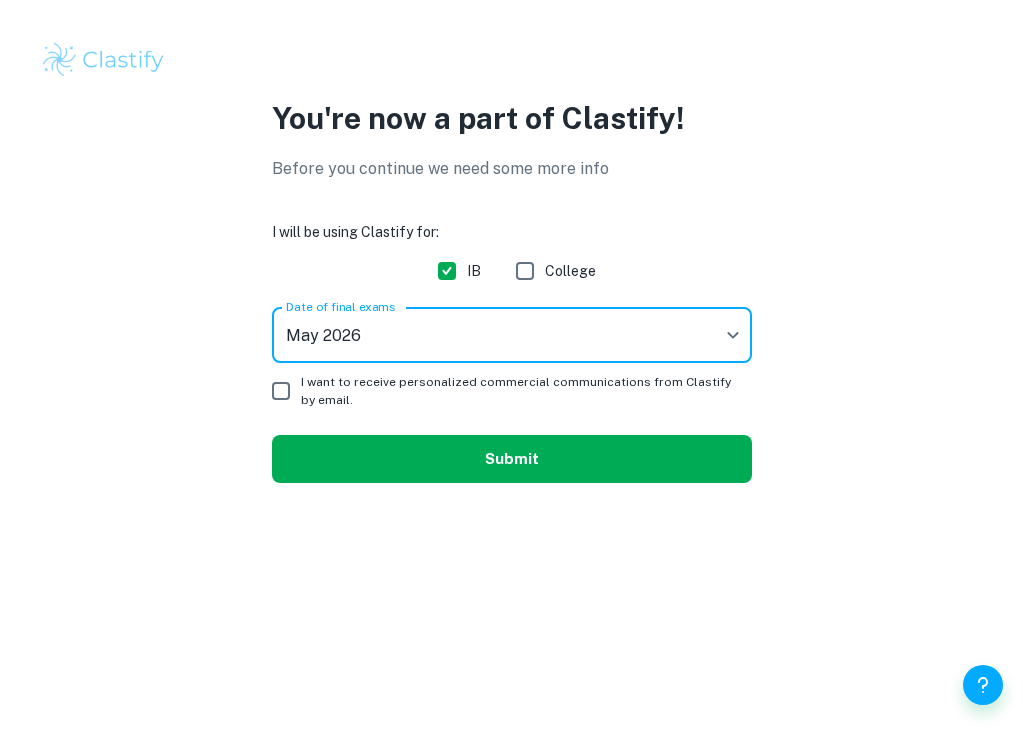 click on "Submit" at bounding box center [512, 459] 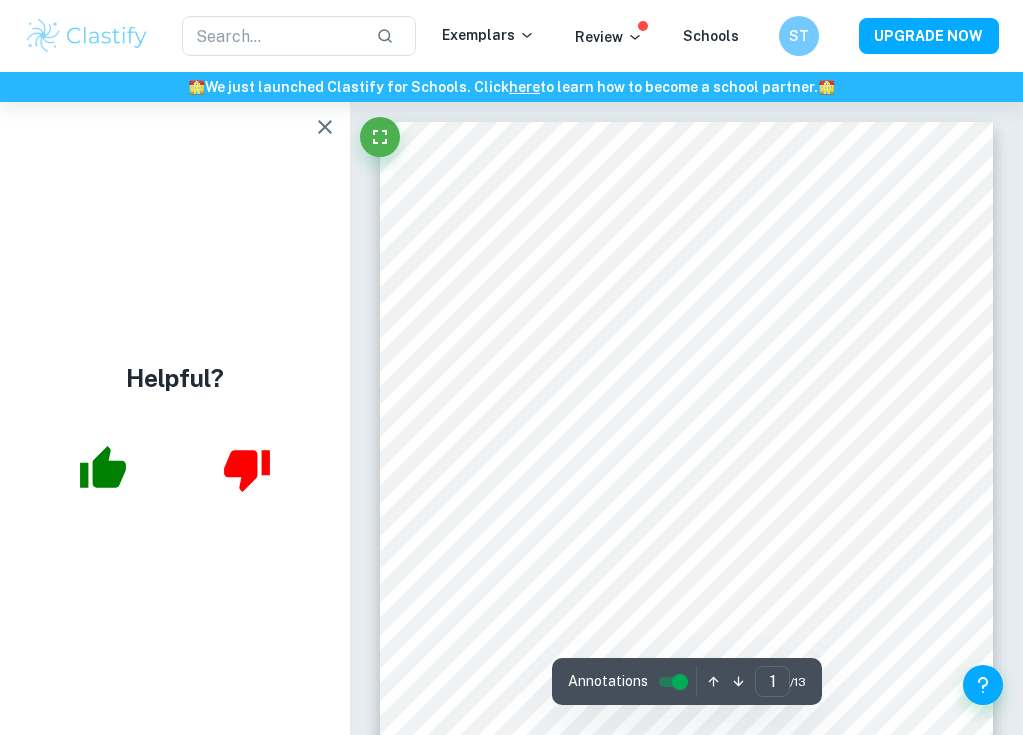 scroll, scrollTop: 0, scrollLeft: 0, axis: both 